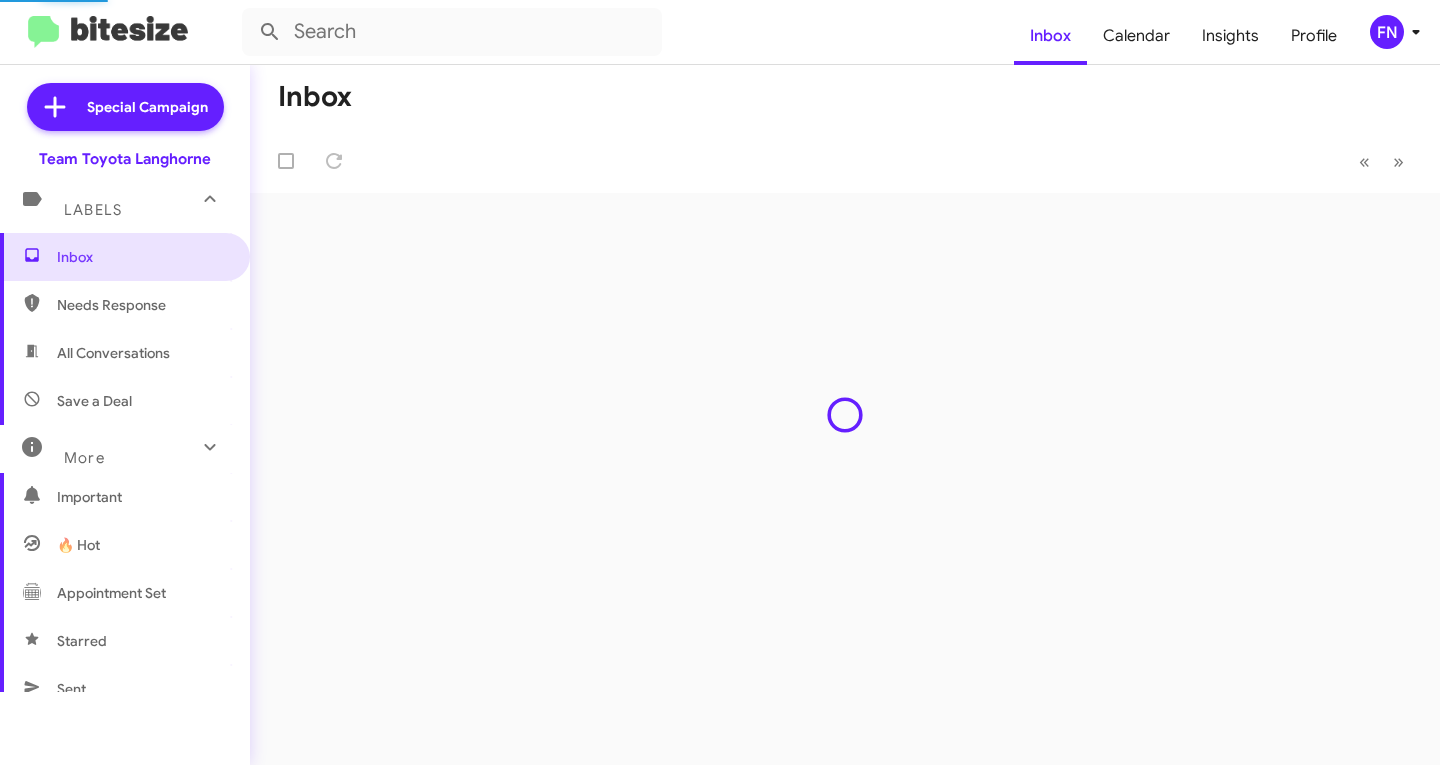 scroll, scrollTop: 0, scrollLeft: 0, axis: both 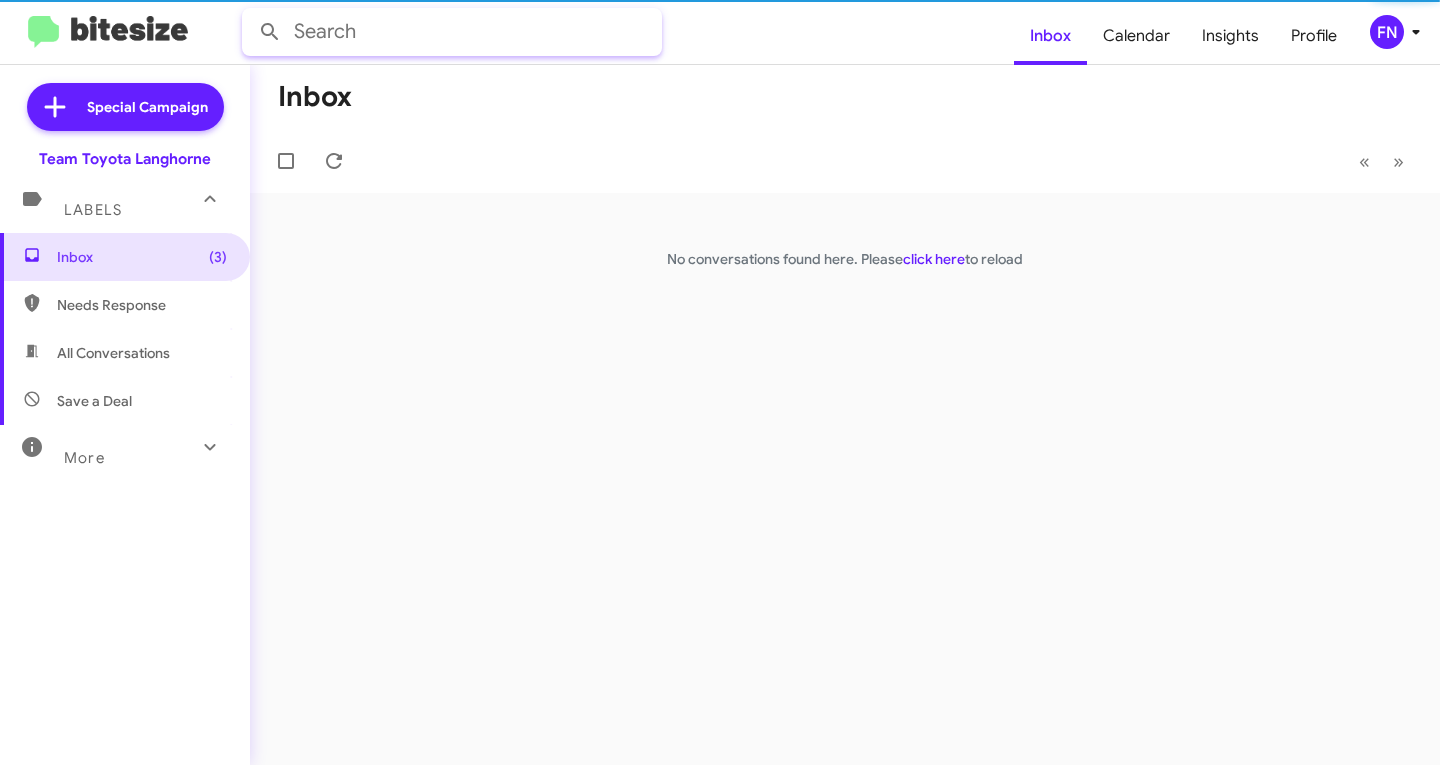 click 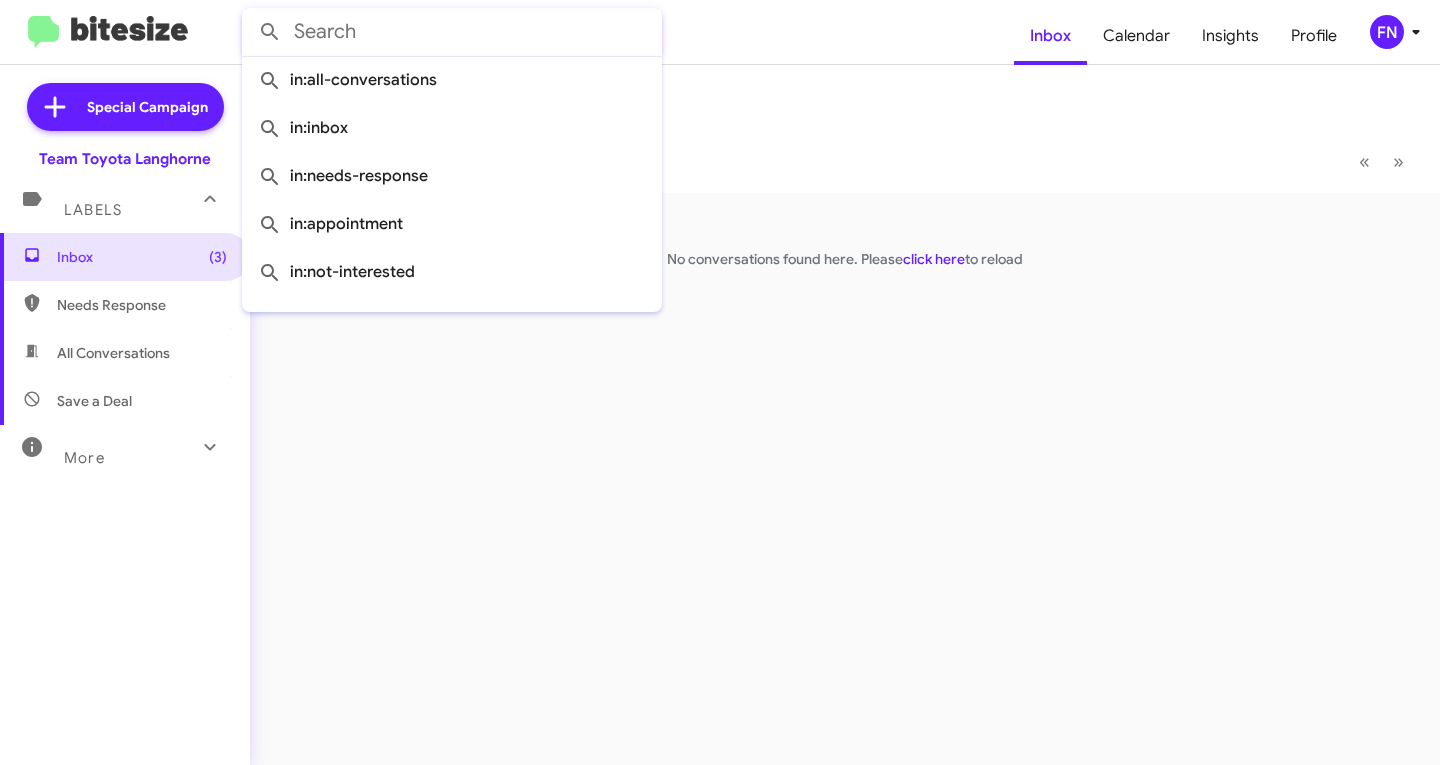 click on "All Conversations" at bounding box center (113, 353) 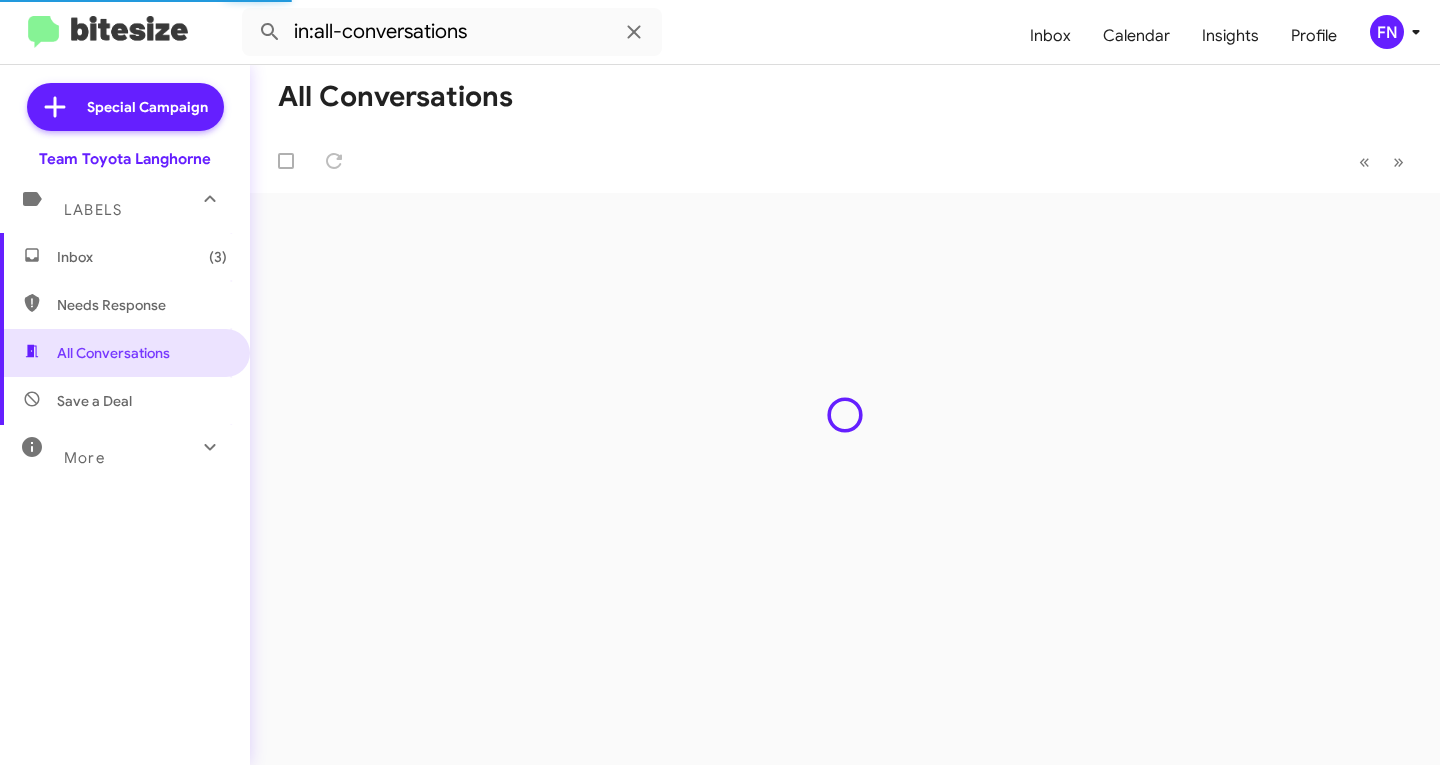 click on "FN" 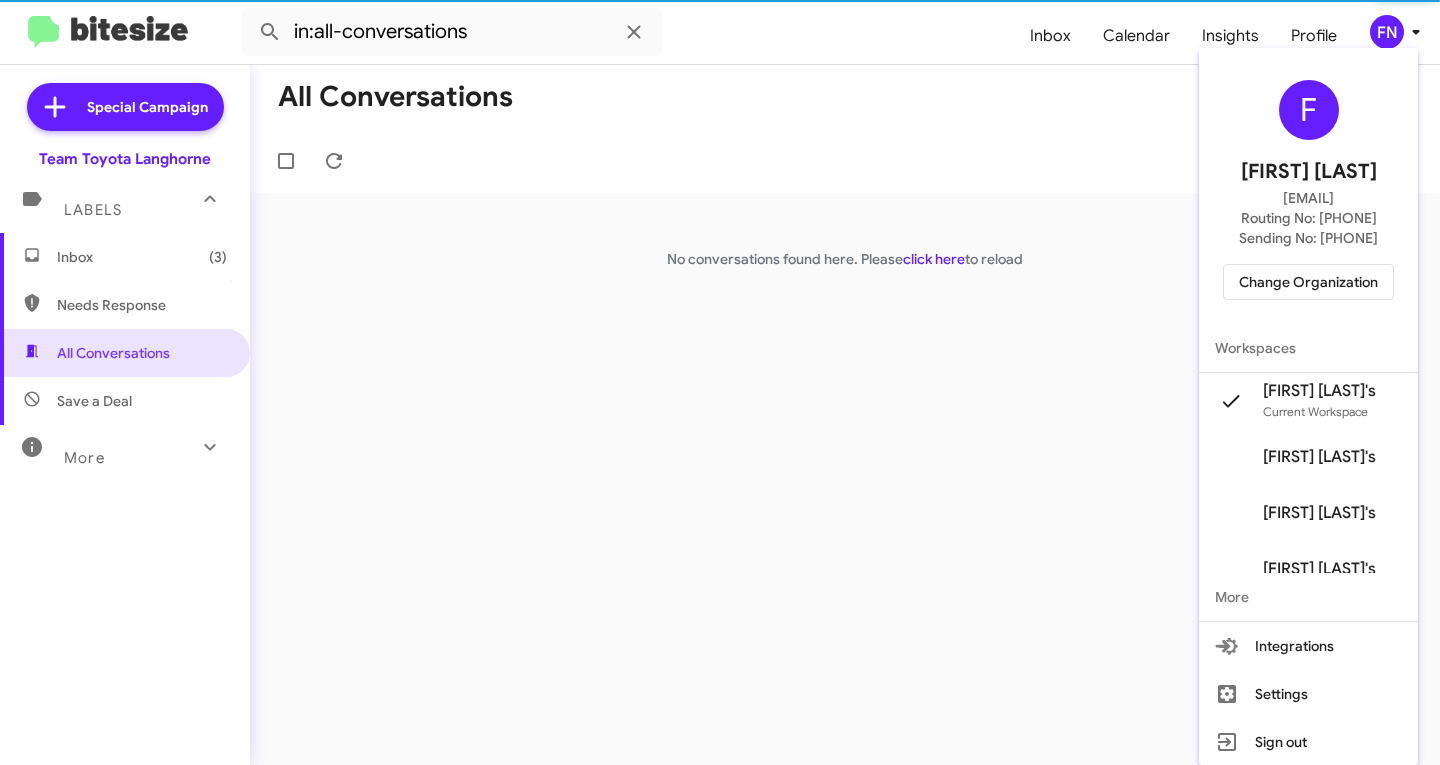 click on "Felicia Nazario's" at bounding box center (1319, 457) 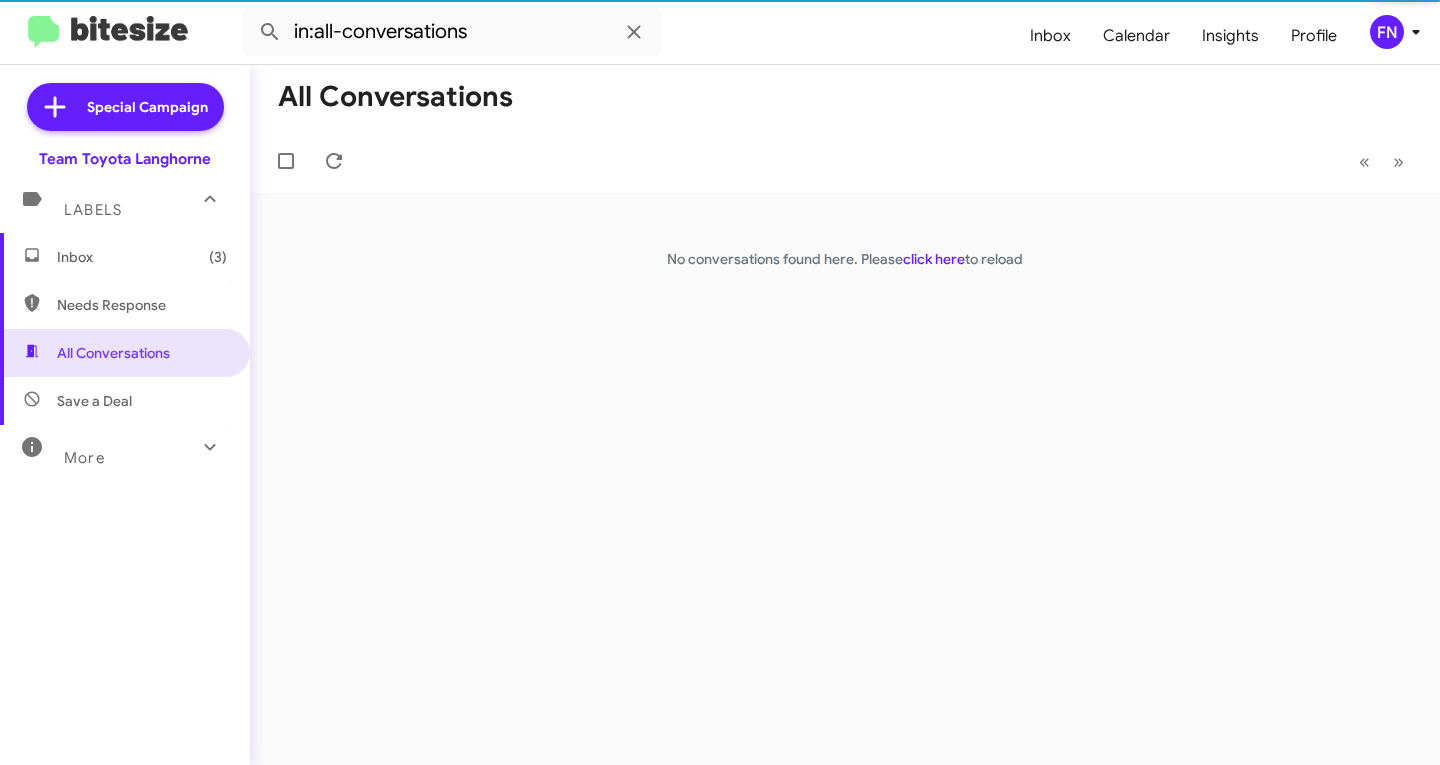 type 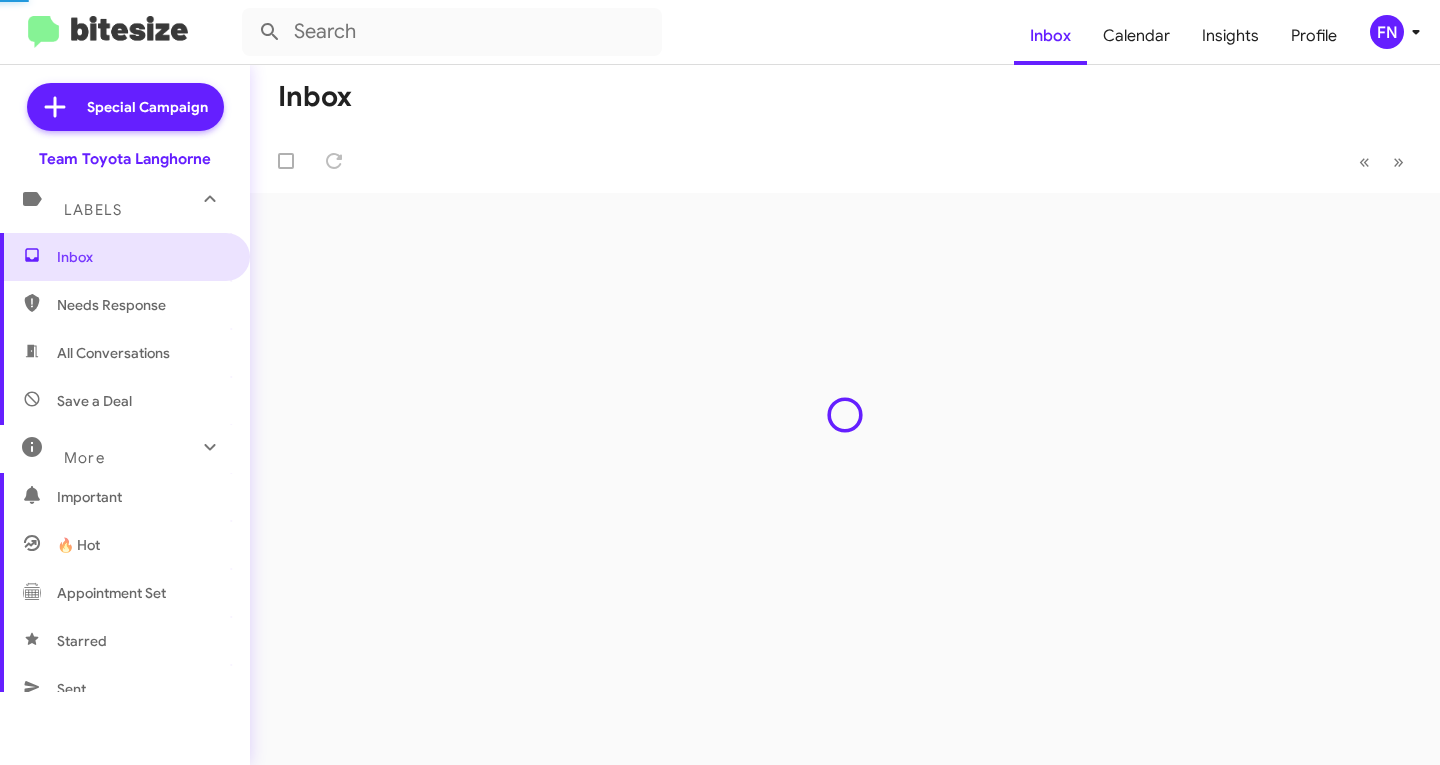 scroll, scrollTop: 0, scrollLeft: 0, axis: both 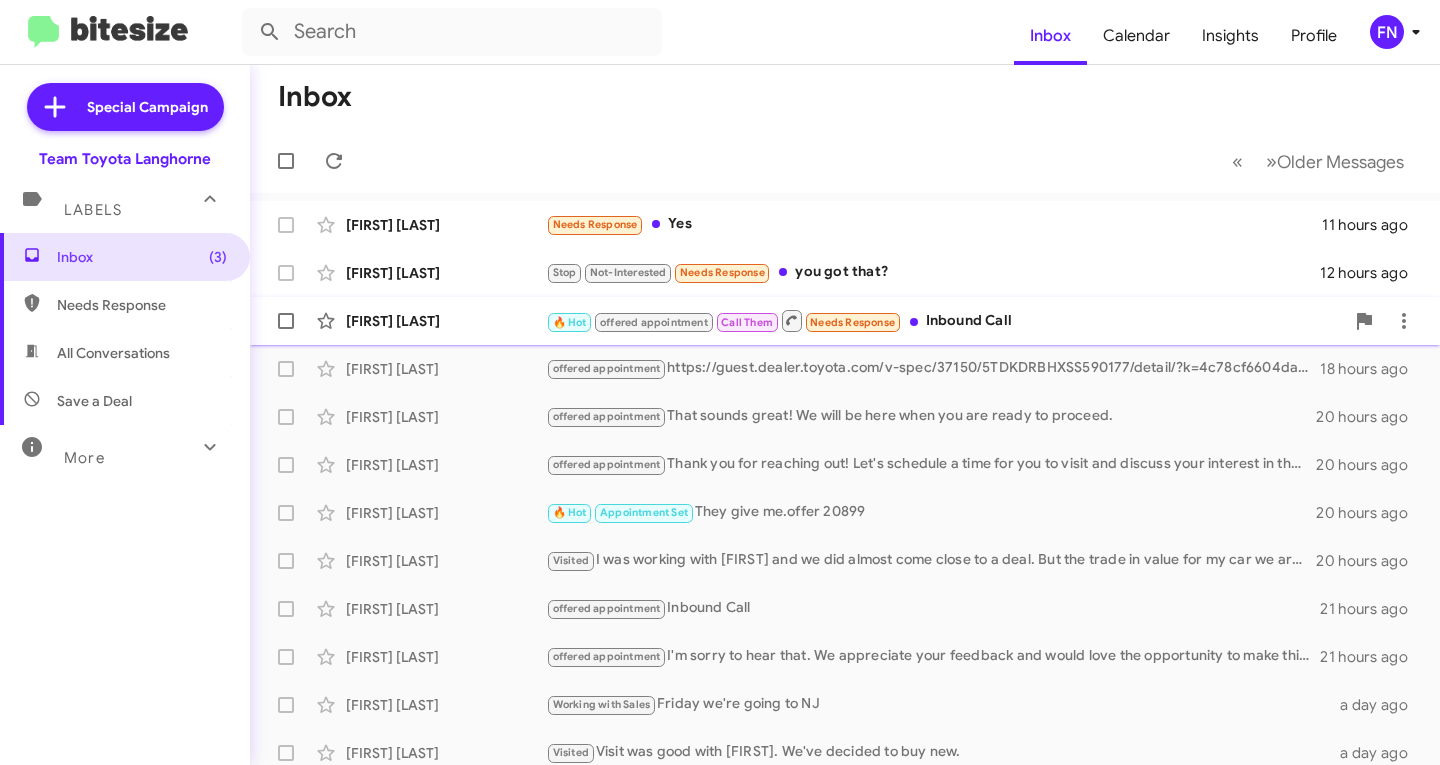 click on "[FIRST] [LAST] 🔥 Hot offered appointment Call Them Needs Response Inbound Call [TIME] ago" 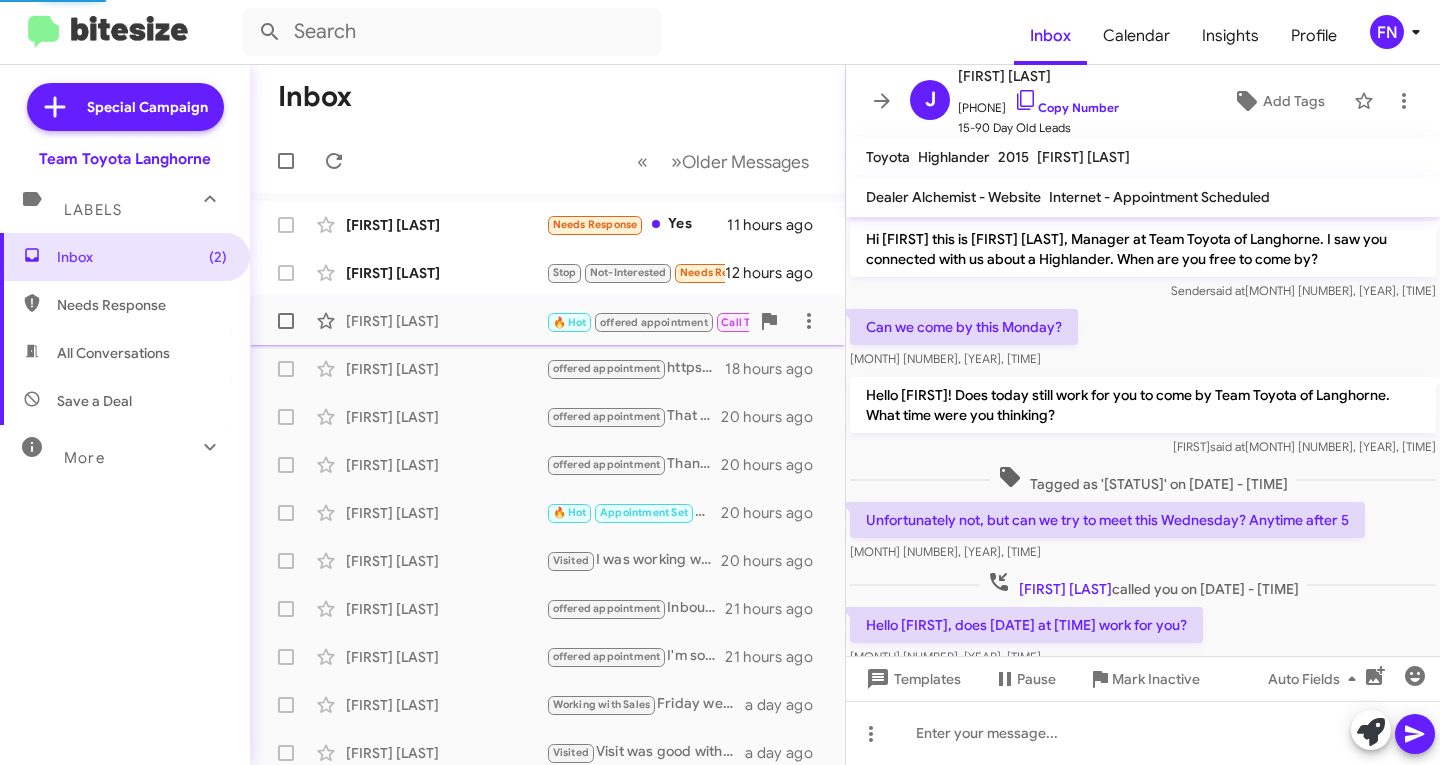 scroll, scrollTop: 384, scrollLeft: 0, axis: vertical 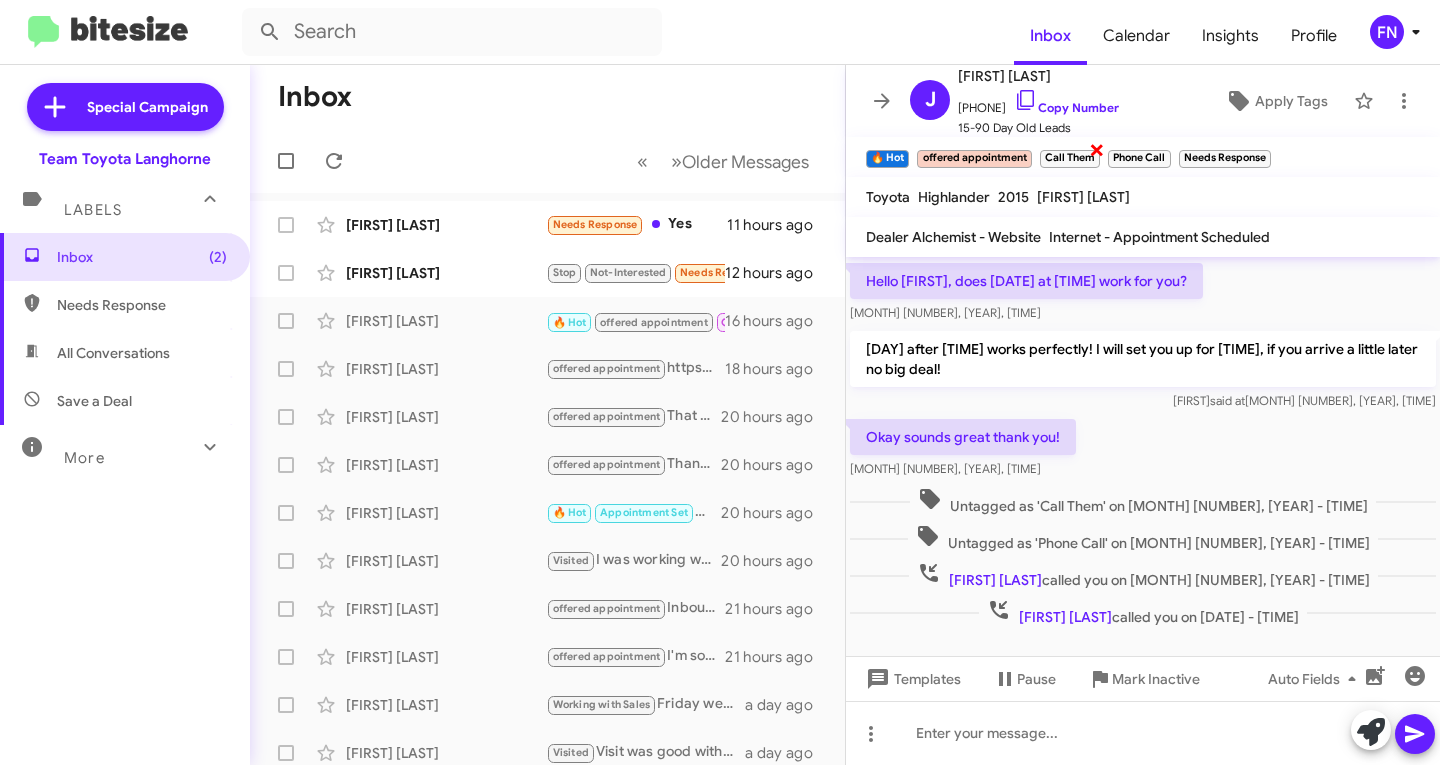 click on "×" 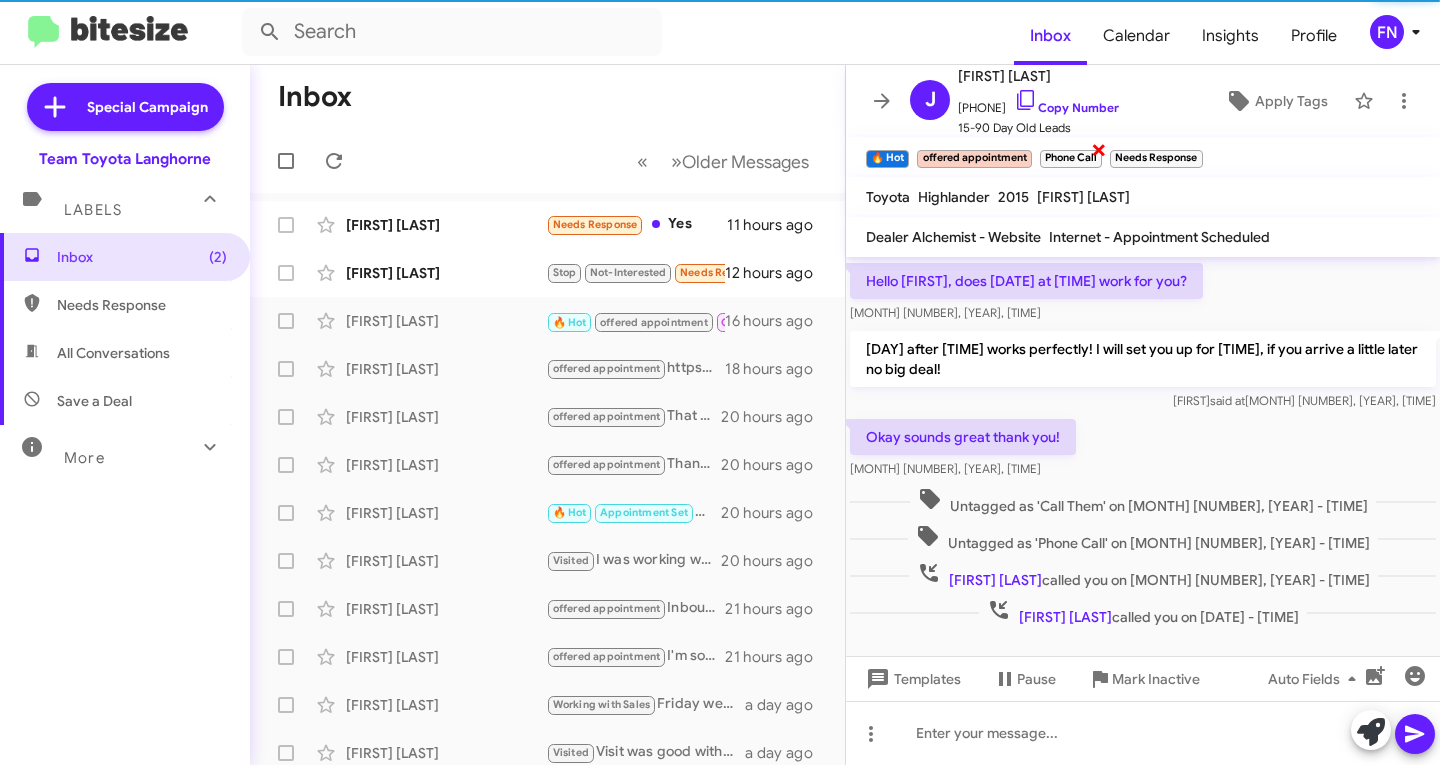 click on "×" 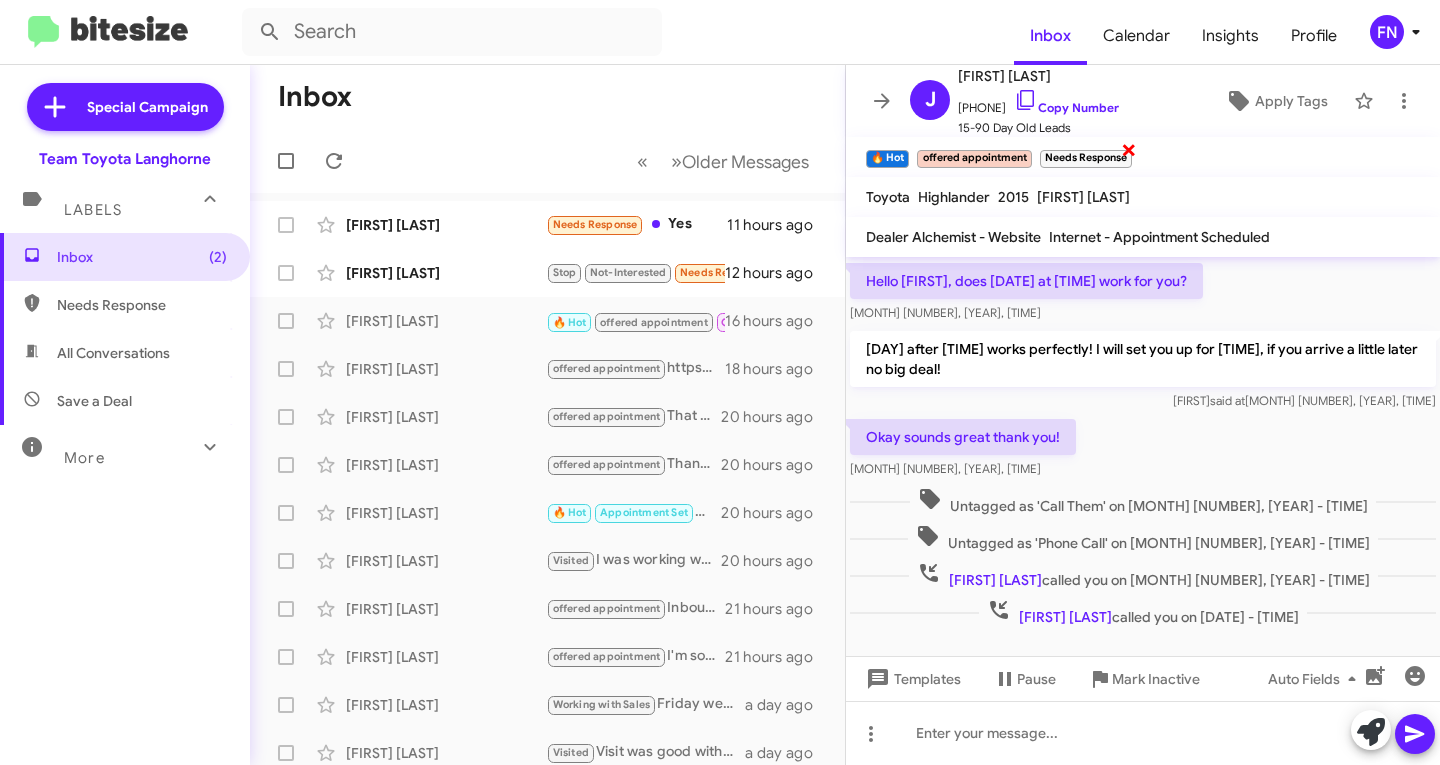 click on "×" 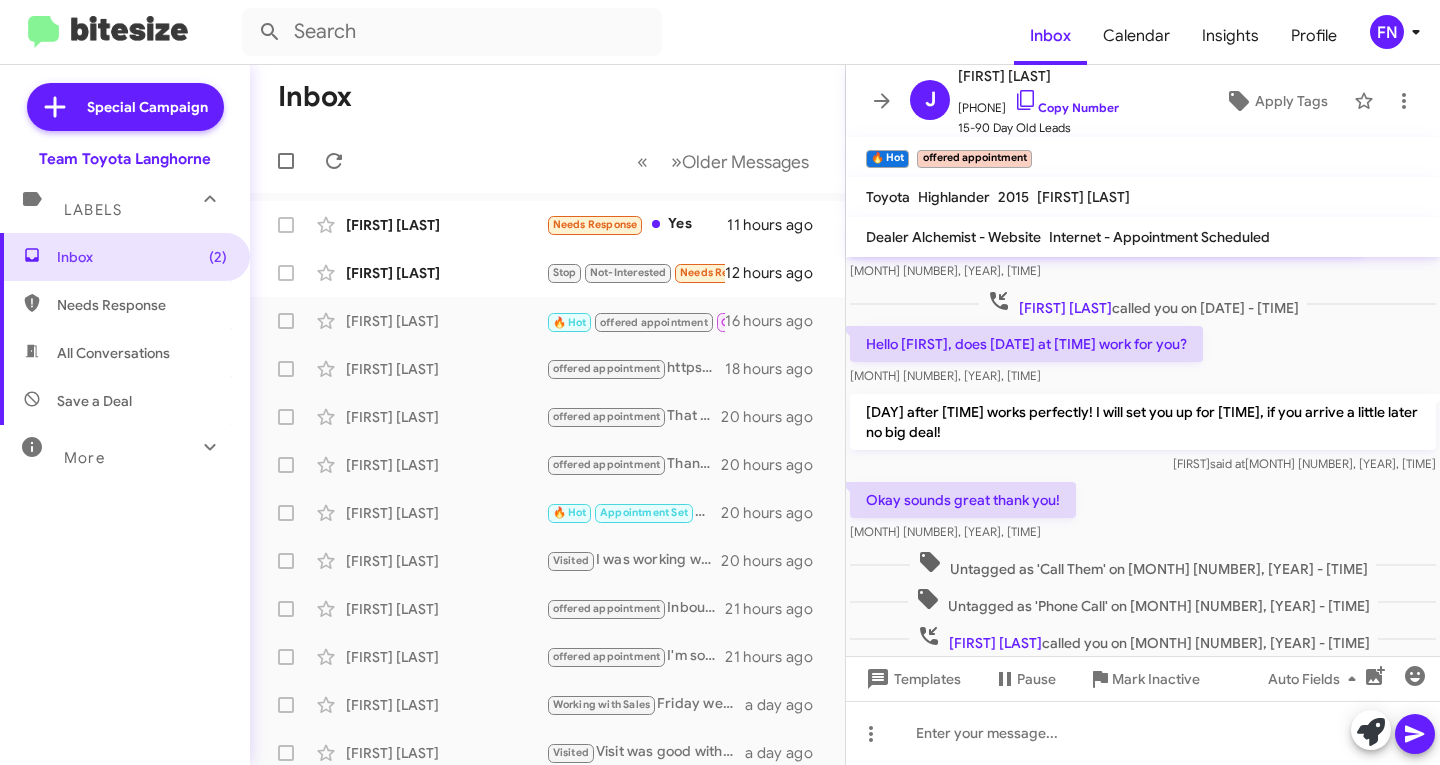 scroll, scrollTop: 424, scrollLeft: 0, axis: vertical 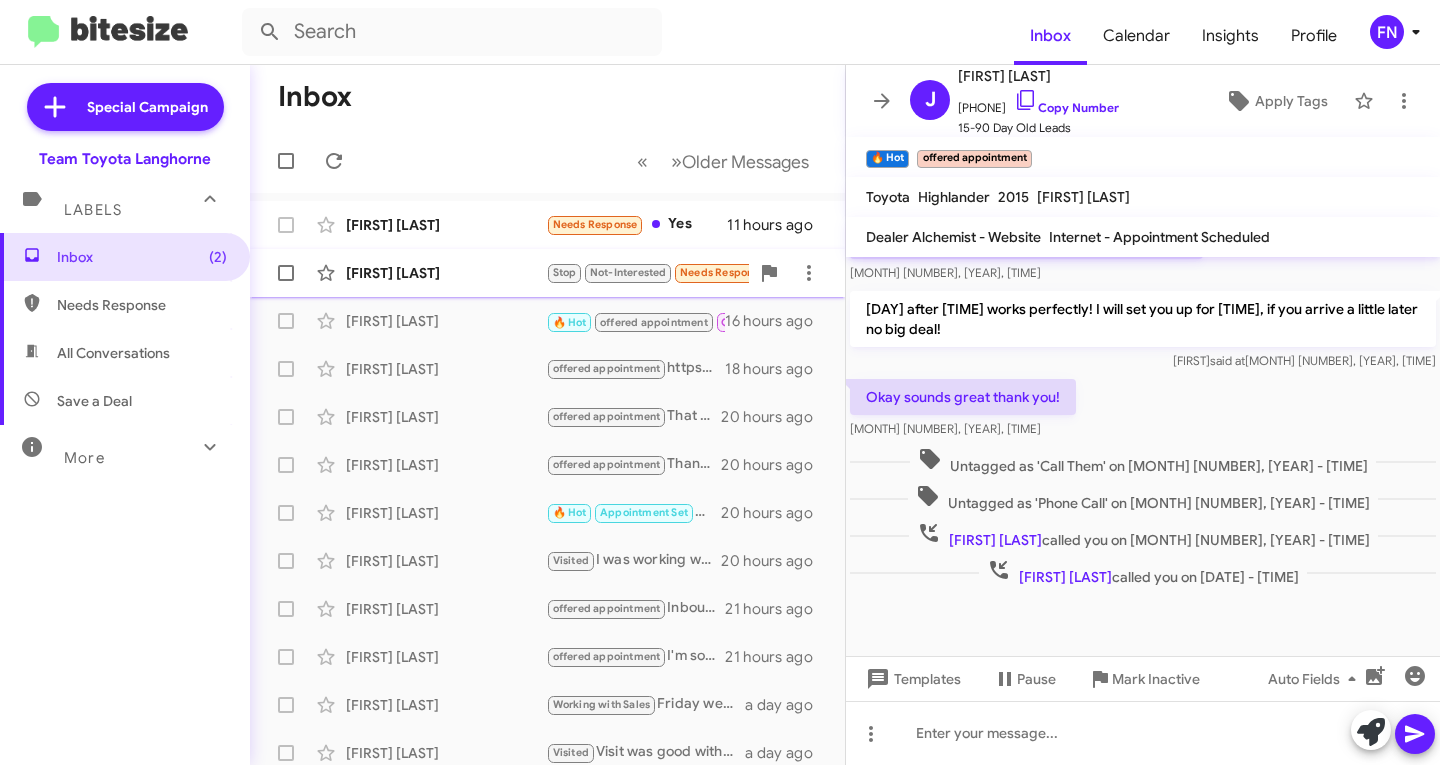 click on "[FIRST] [LAST]" 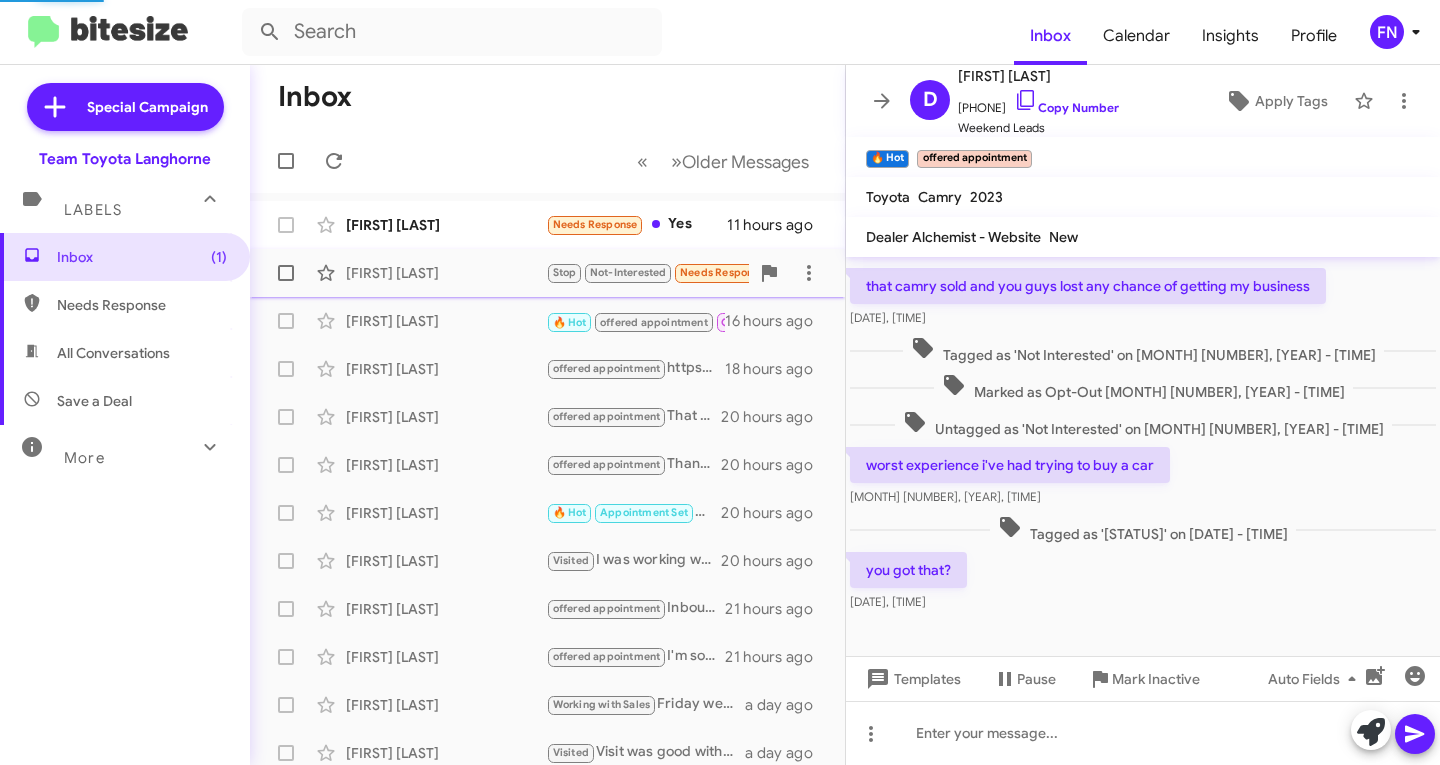 scroll, scrollTop: 81, scrollLeft: 0, axis: vertical 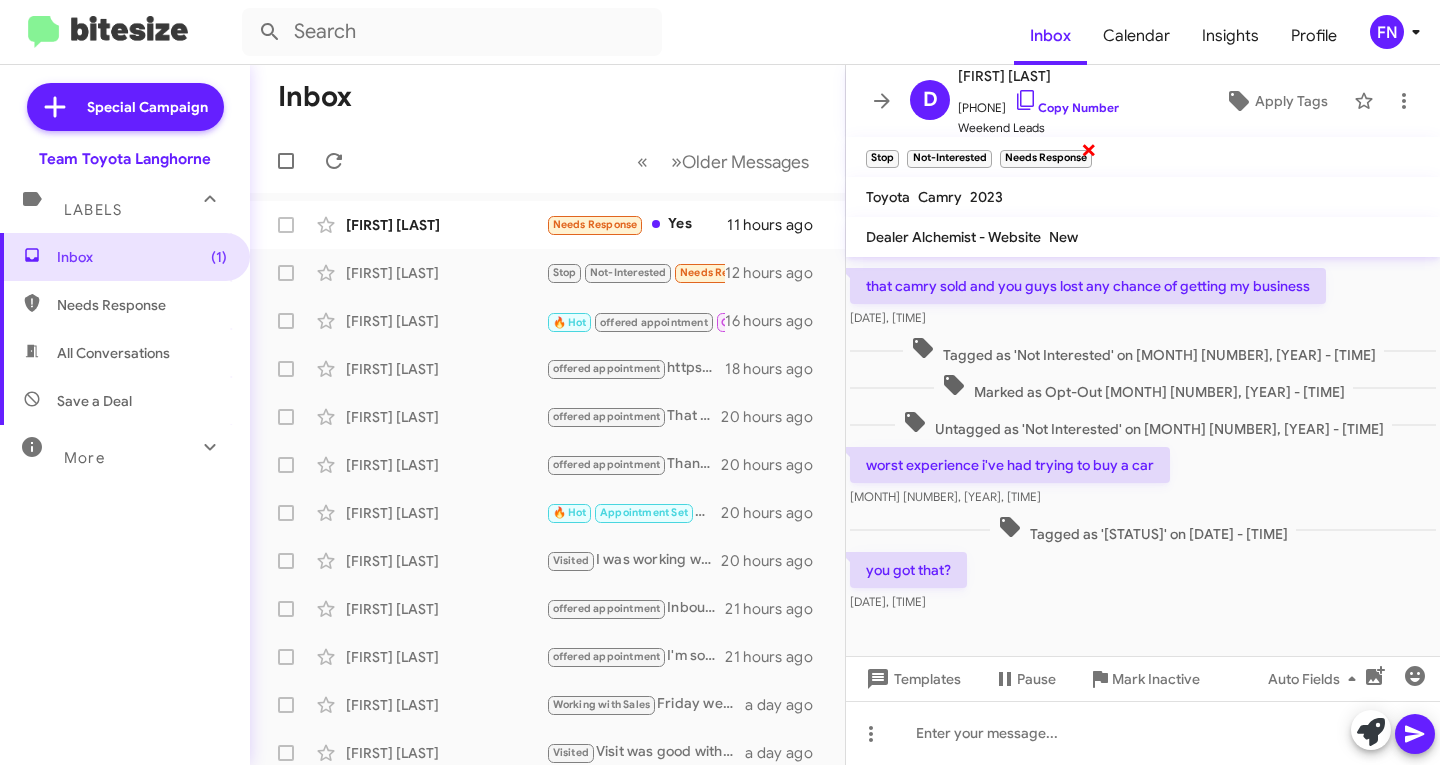 click on "×" 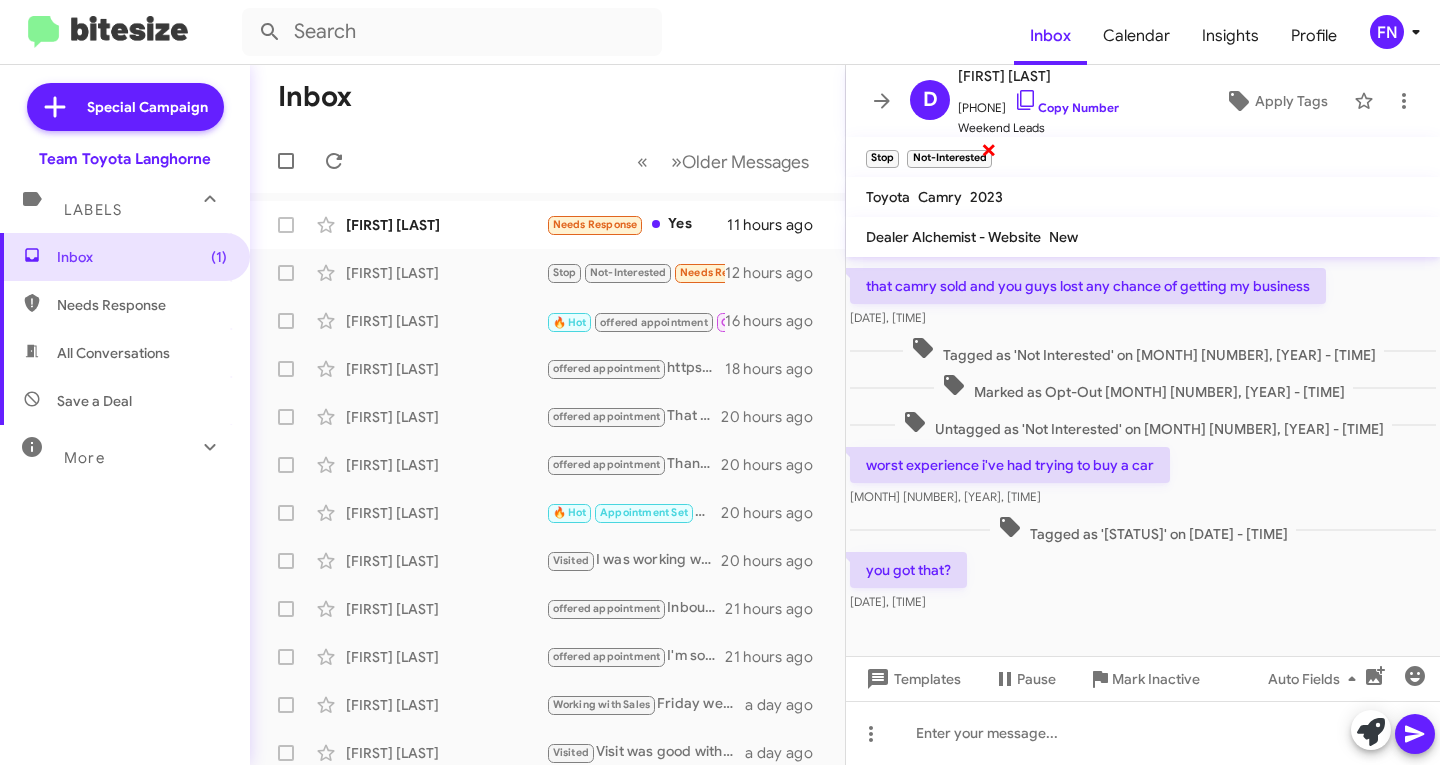 click on "×" 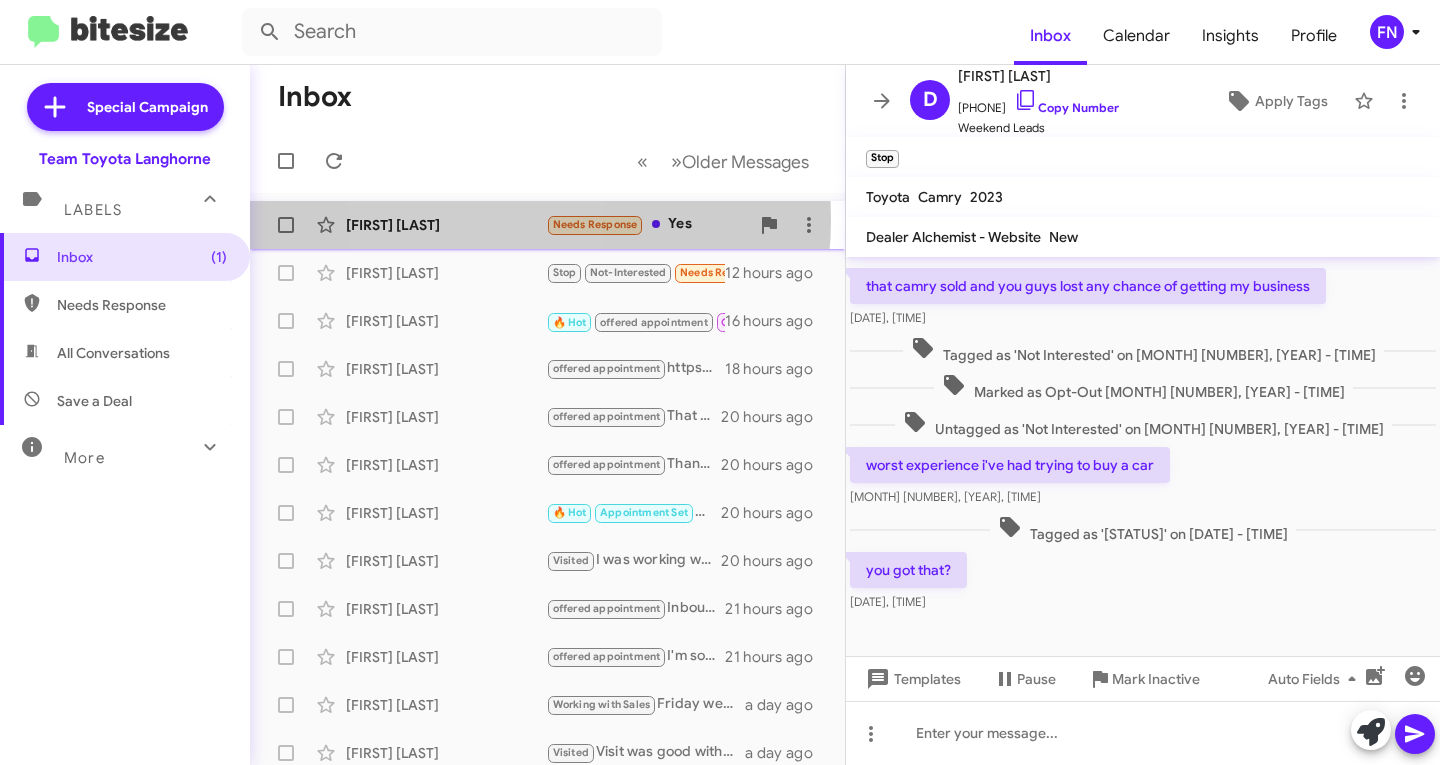click on "[FIRST] [LAST]" 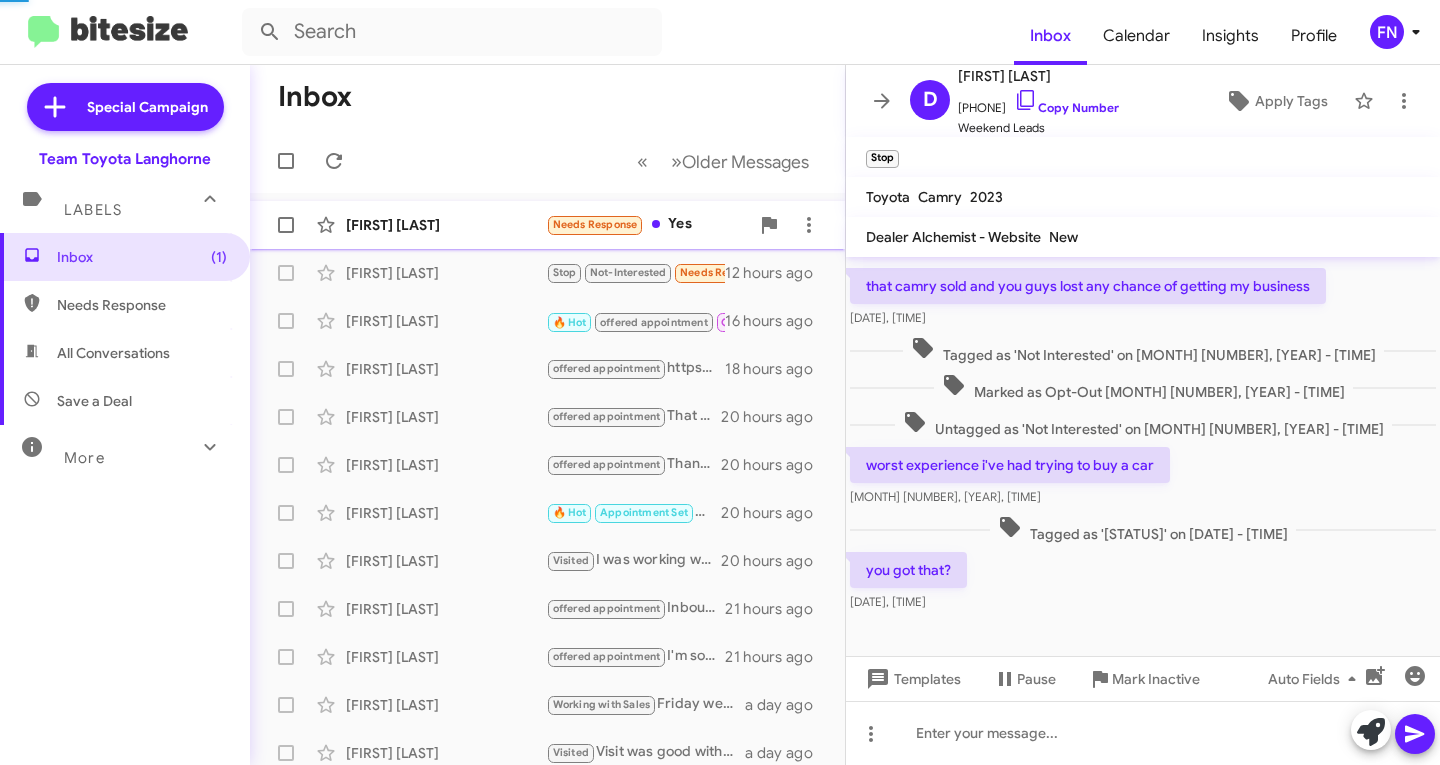 scroll, scrollTop: 186, scrollLeft: 0, axis: vertical 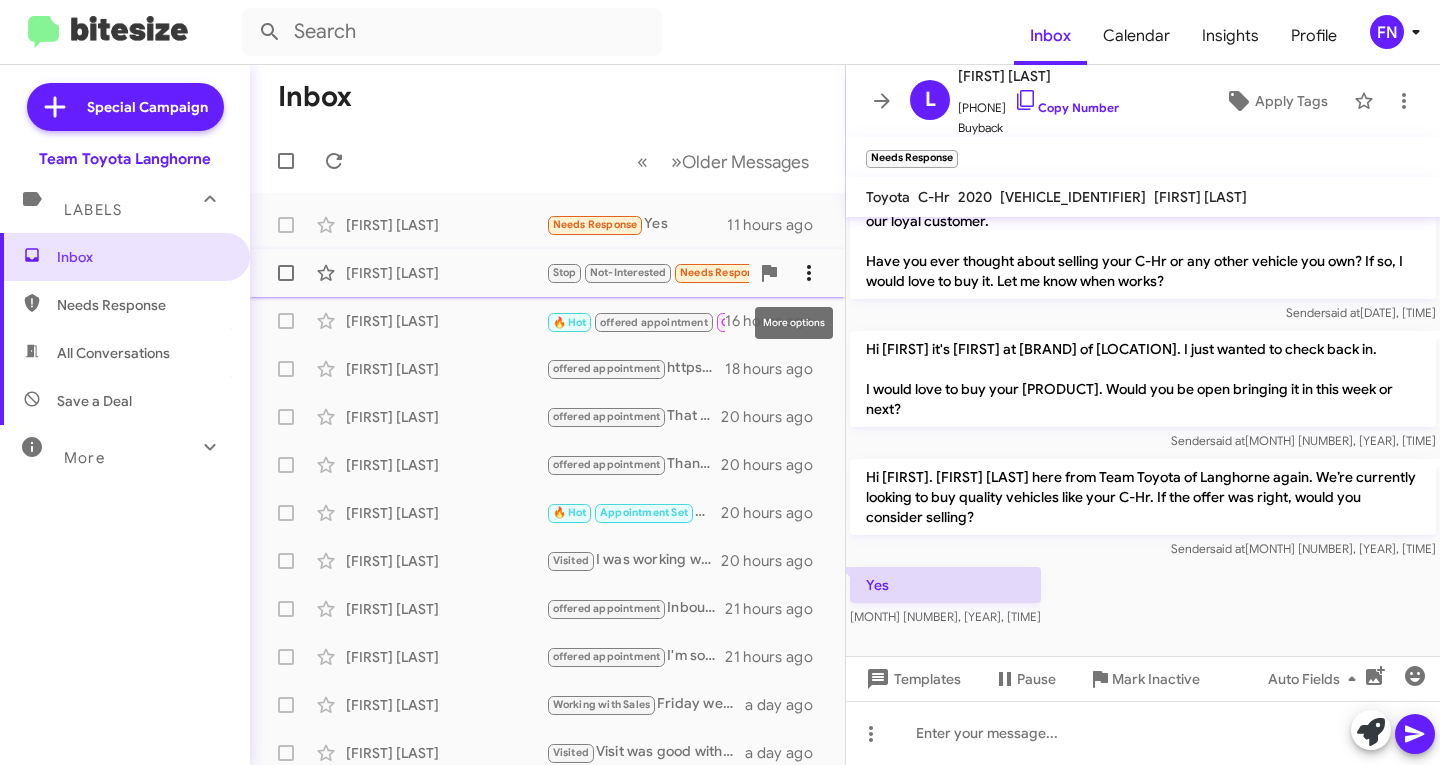 click 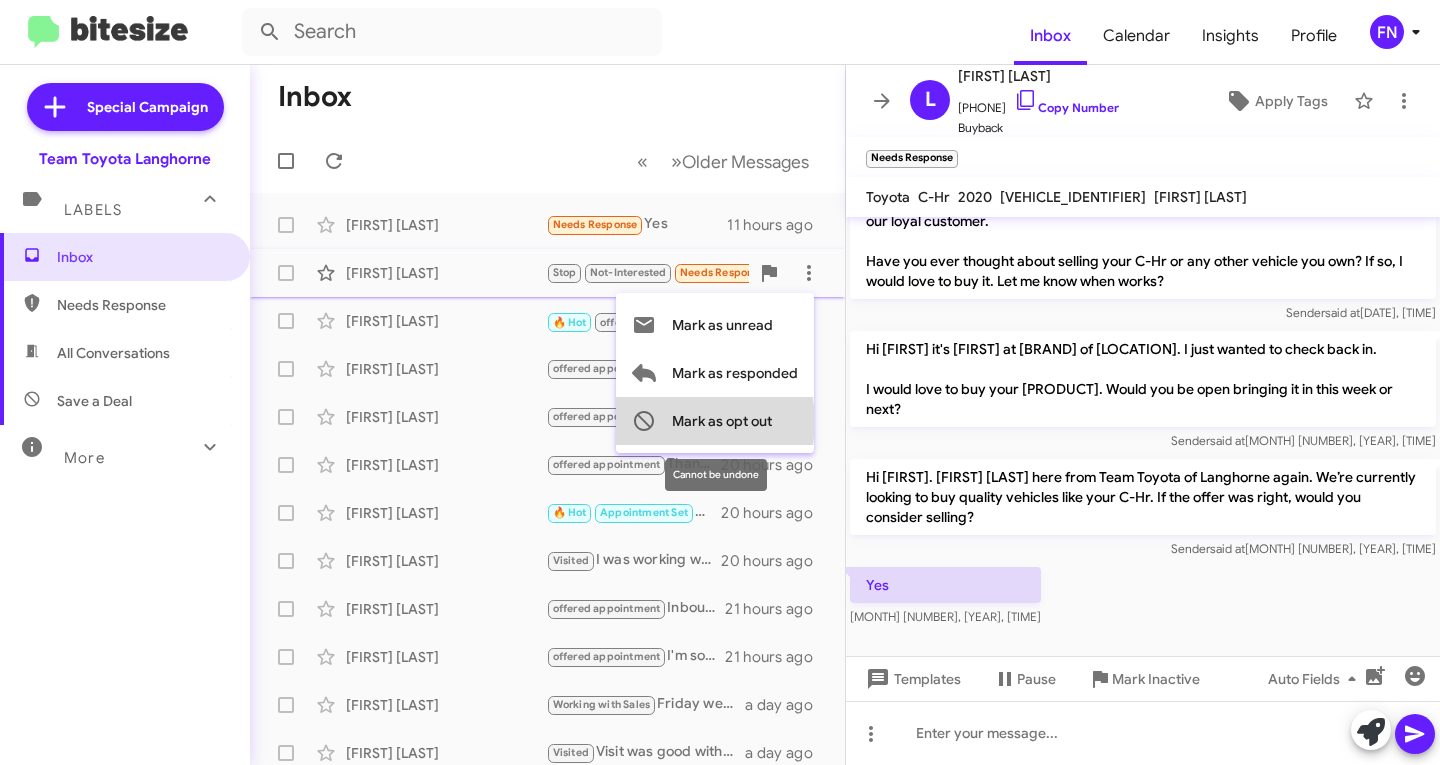 click on "Mark as opt out" at bounding box center [722, 421] 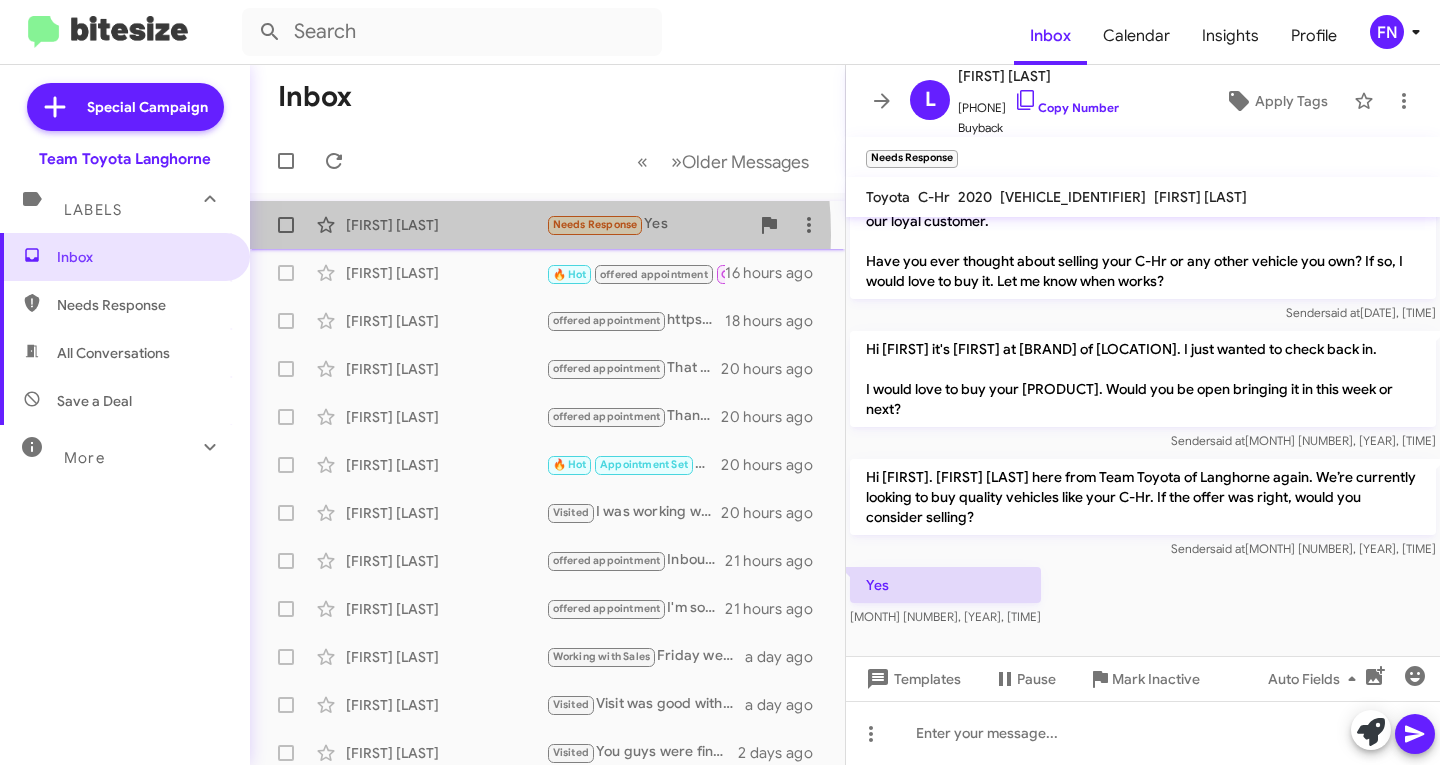 click on "[FIRST] [LAST] Needs Response Yes [TIME] ago" 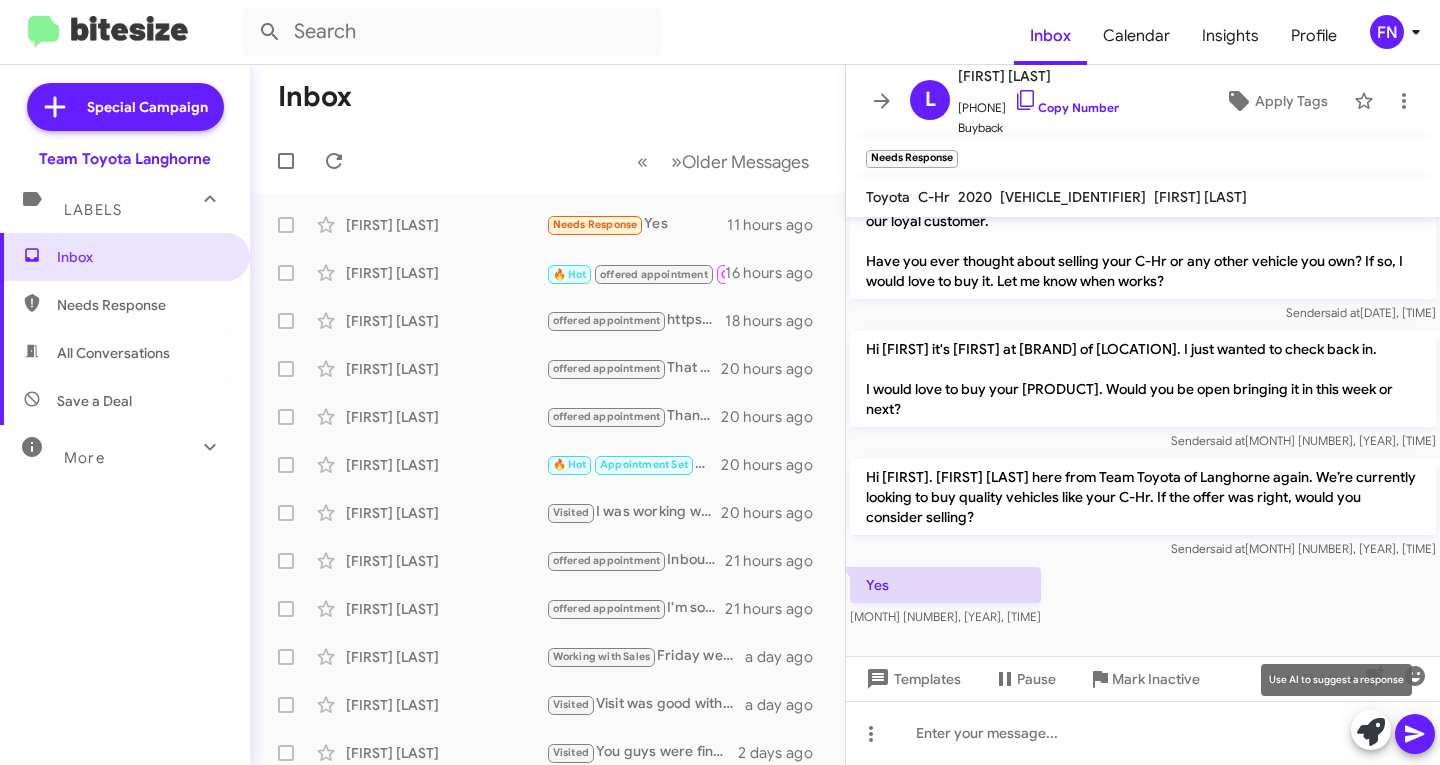 click 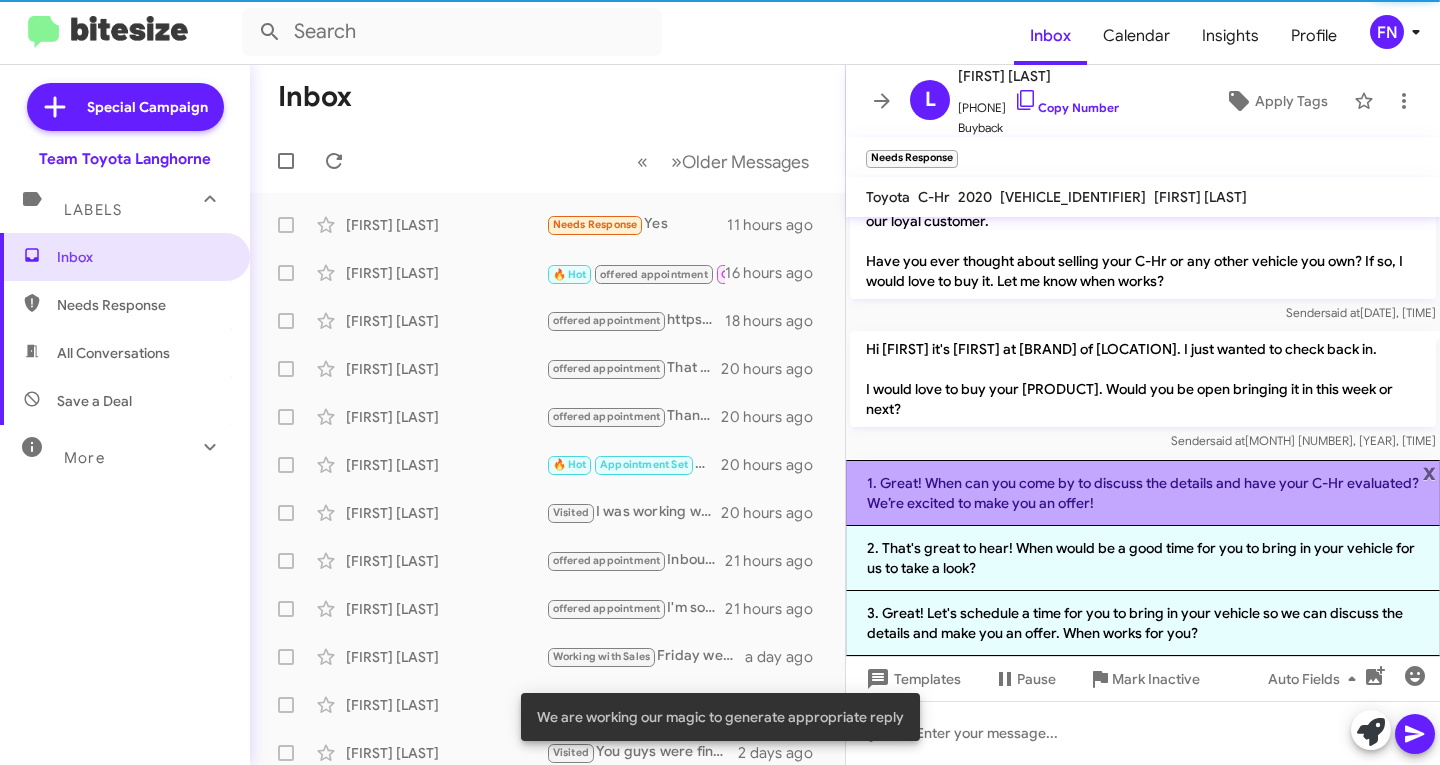 scroll, scrollTop: 382, scrollLeft: 0, axis: vertical 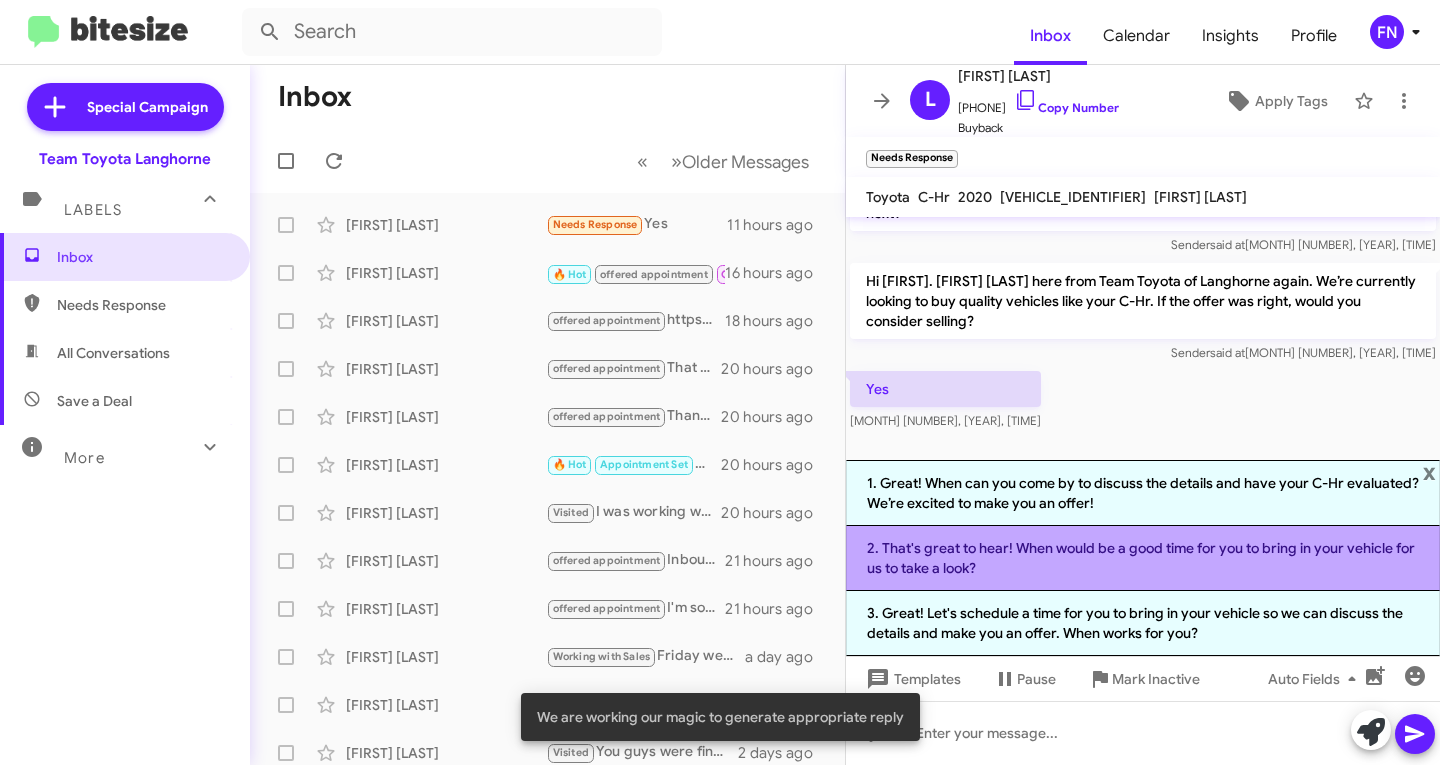 click on "2. That's great to hear! When would be a good time for you to bring in your vehicle for us to take a look?" 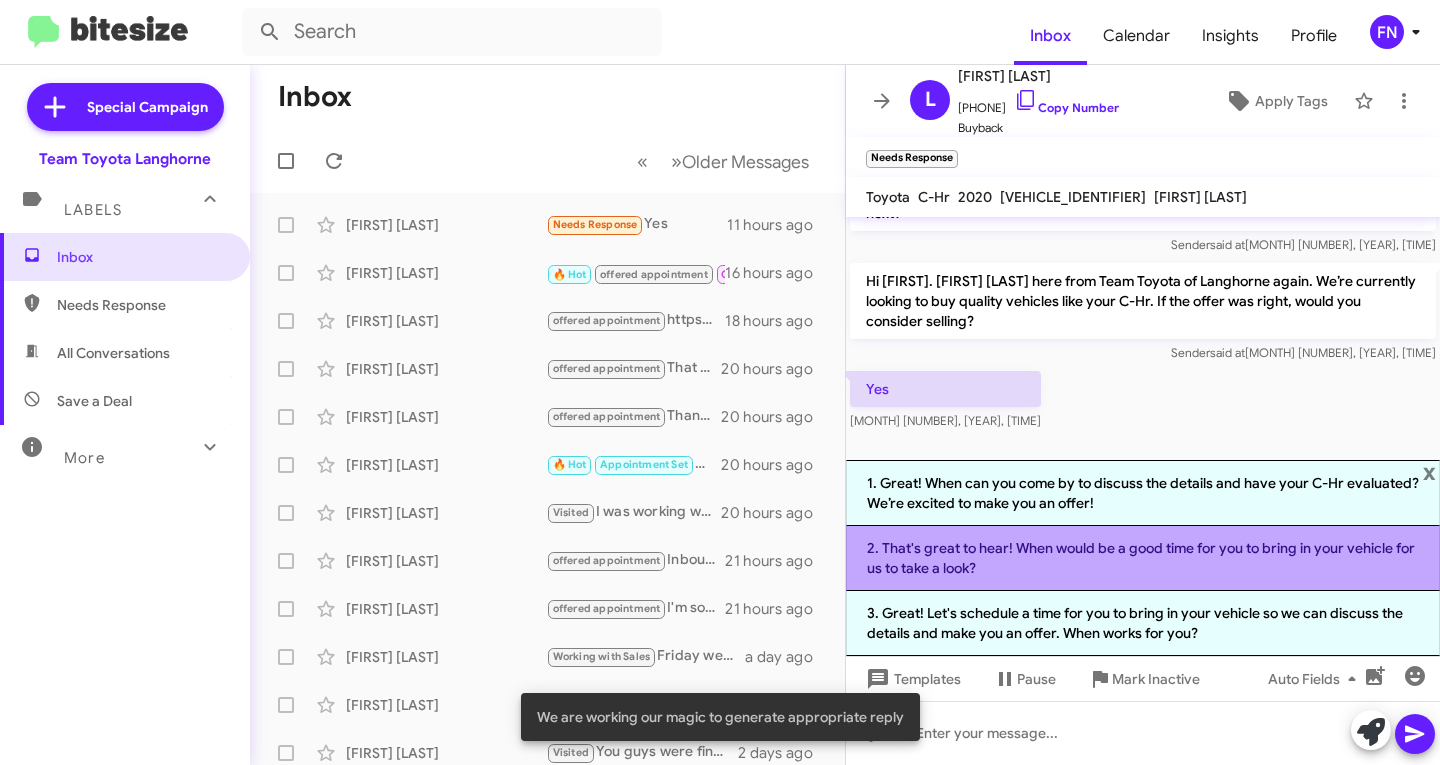 scroll, scrollTop: 206, scrollLeft: 0, axis: vertical 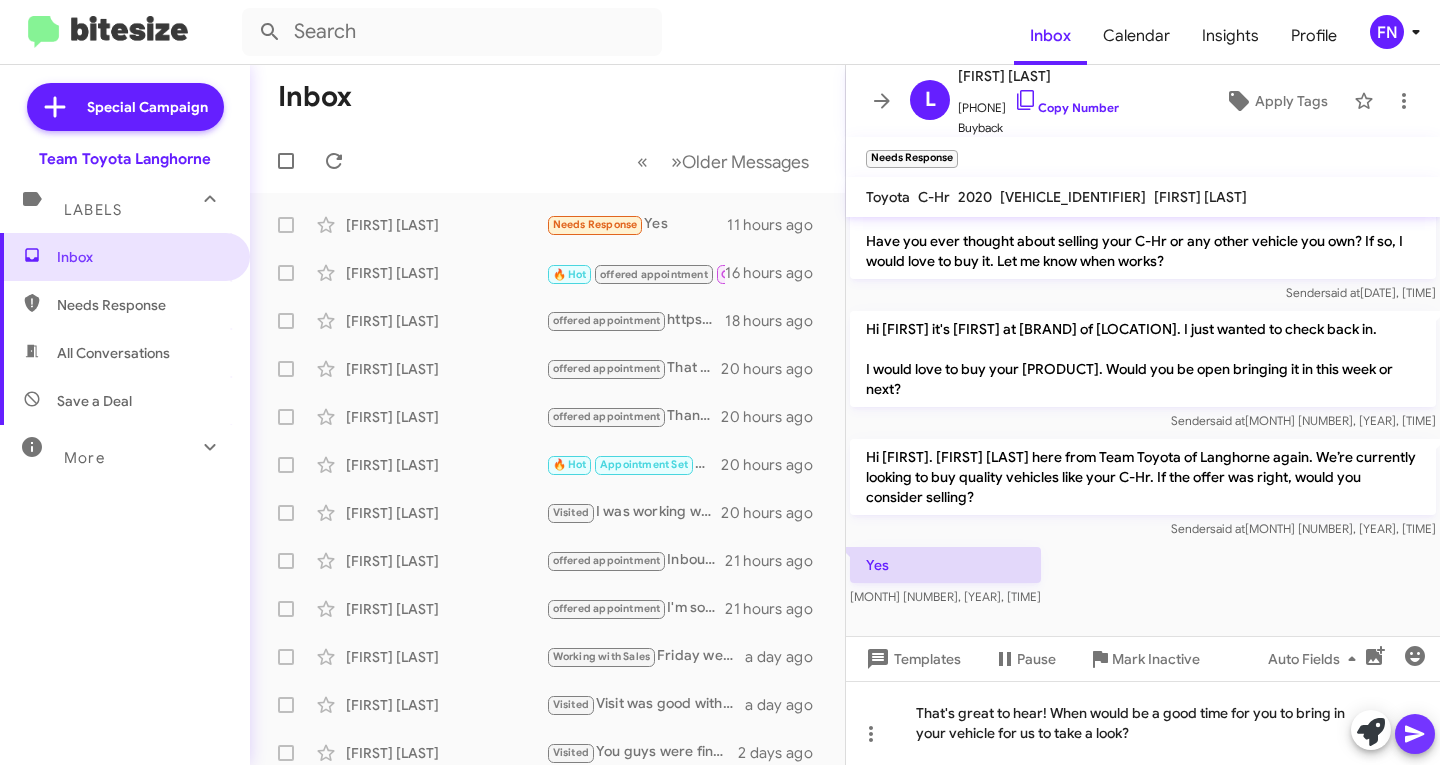 click 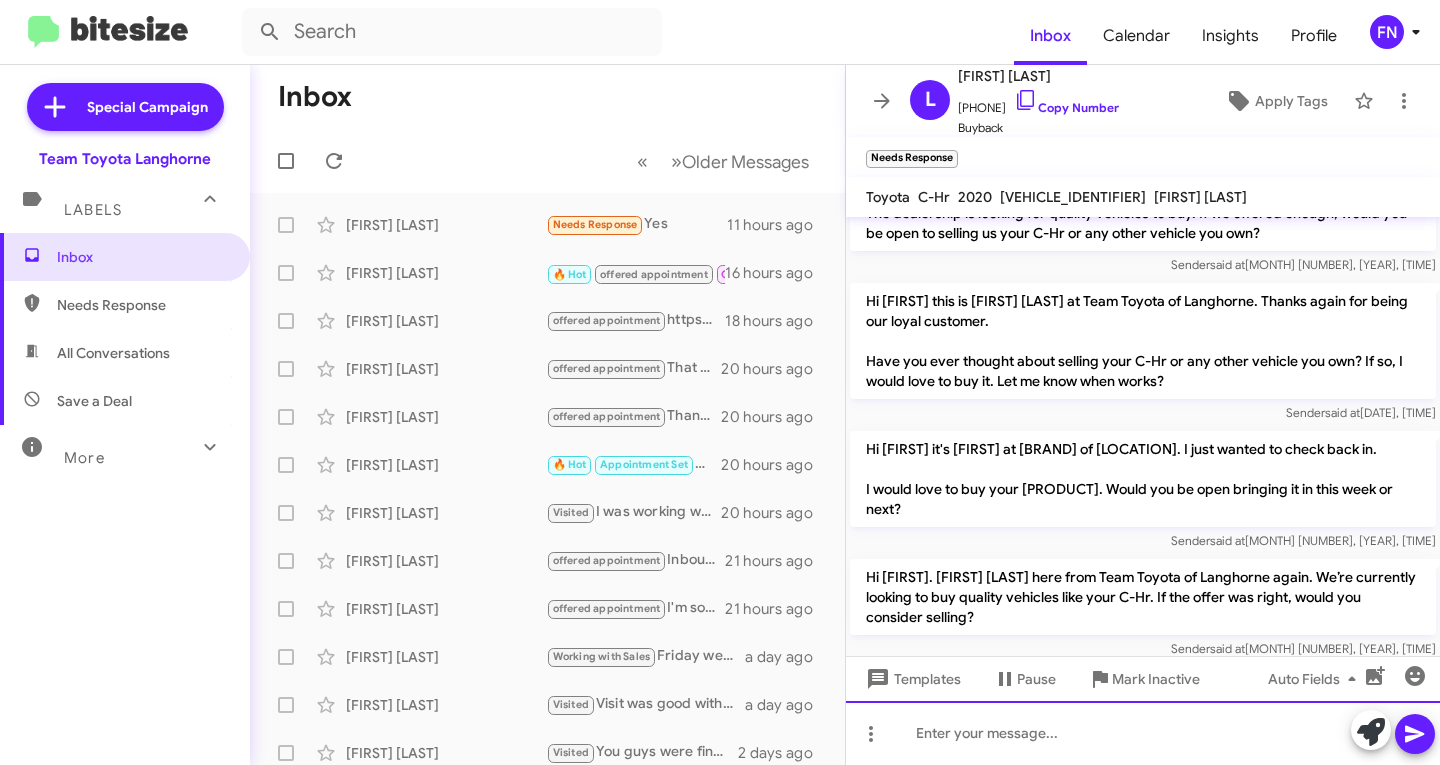 scroll, scrollTop: 279, scrollLeft: 0, axis: vertical 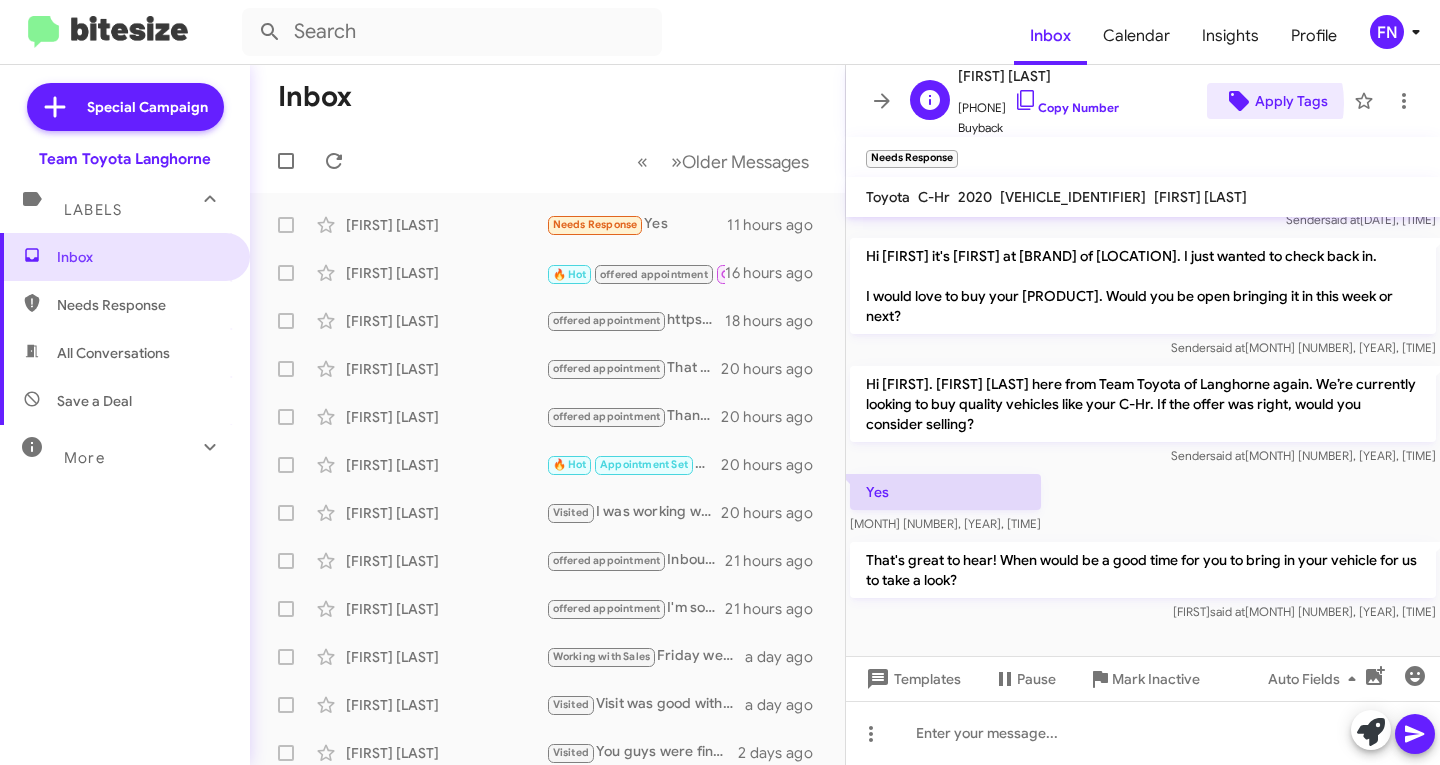 click 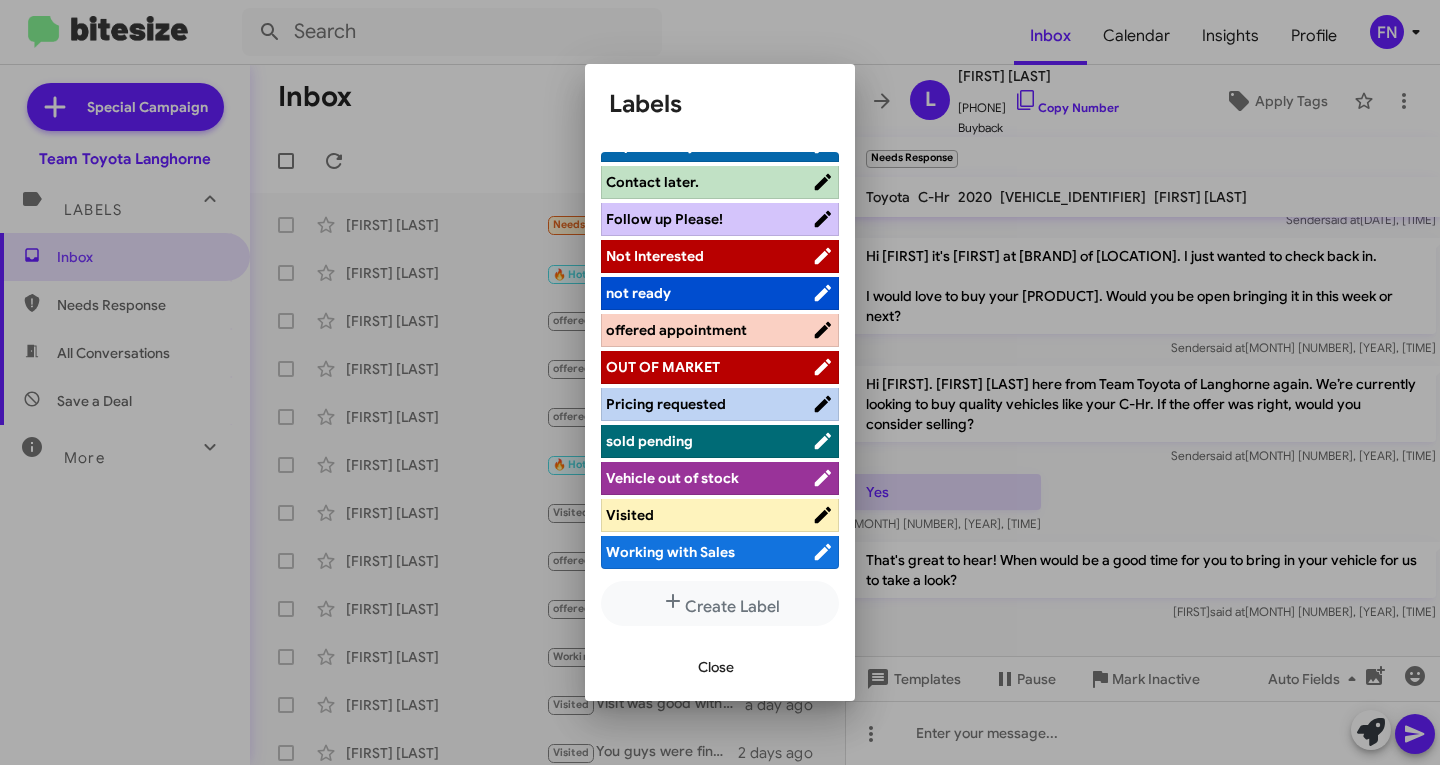 click on "offered appointment" at bounding box center [676, 330] 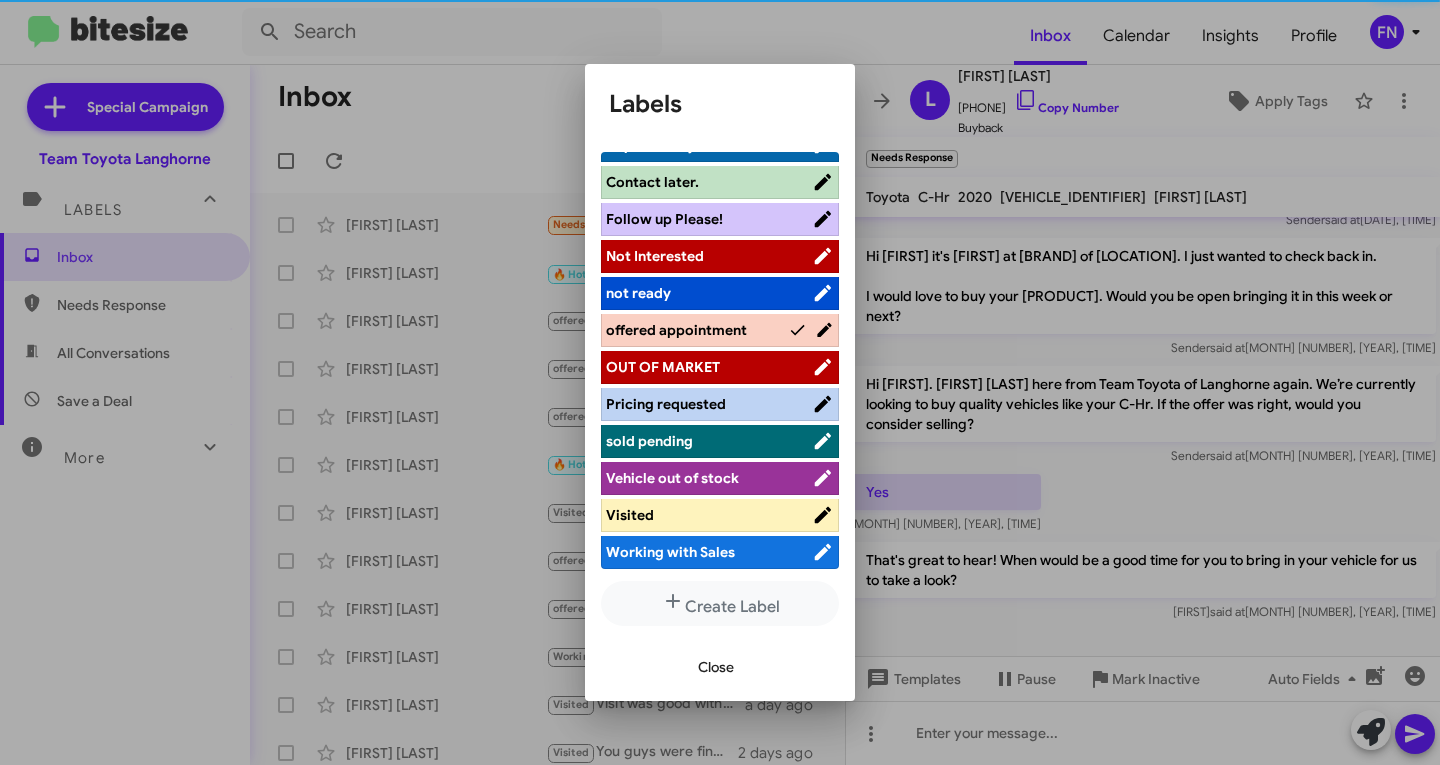 scroll, scrollTop: 283, scrollLeft: 0, axis: vertical 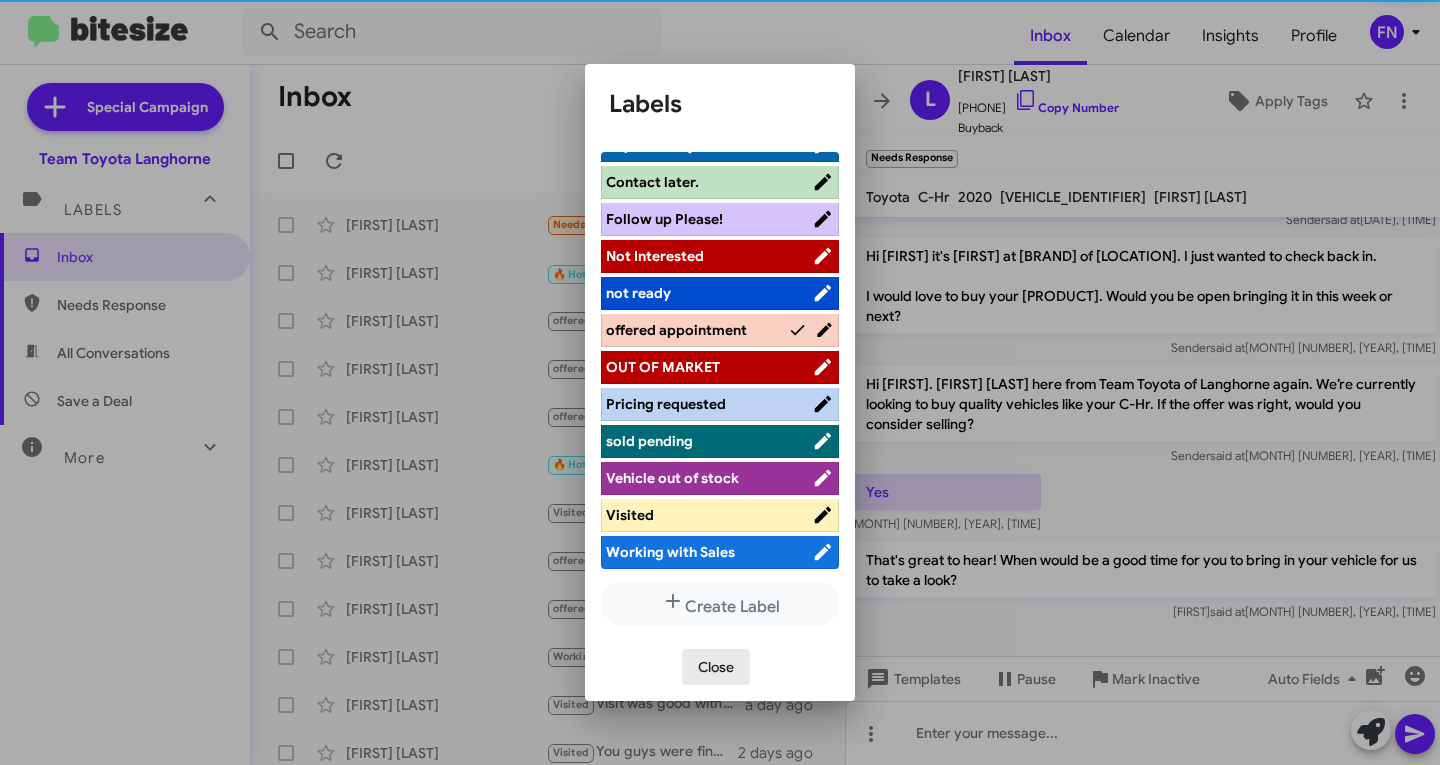 click on "Close" at bounding box center [716, 667] 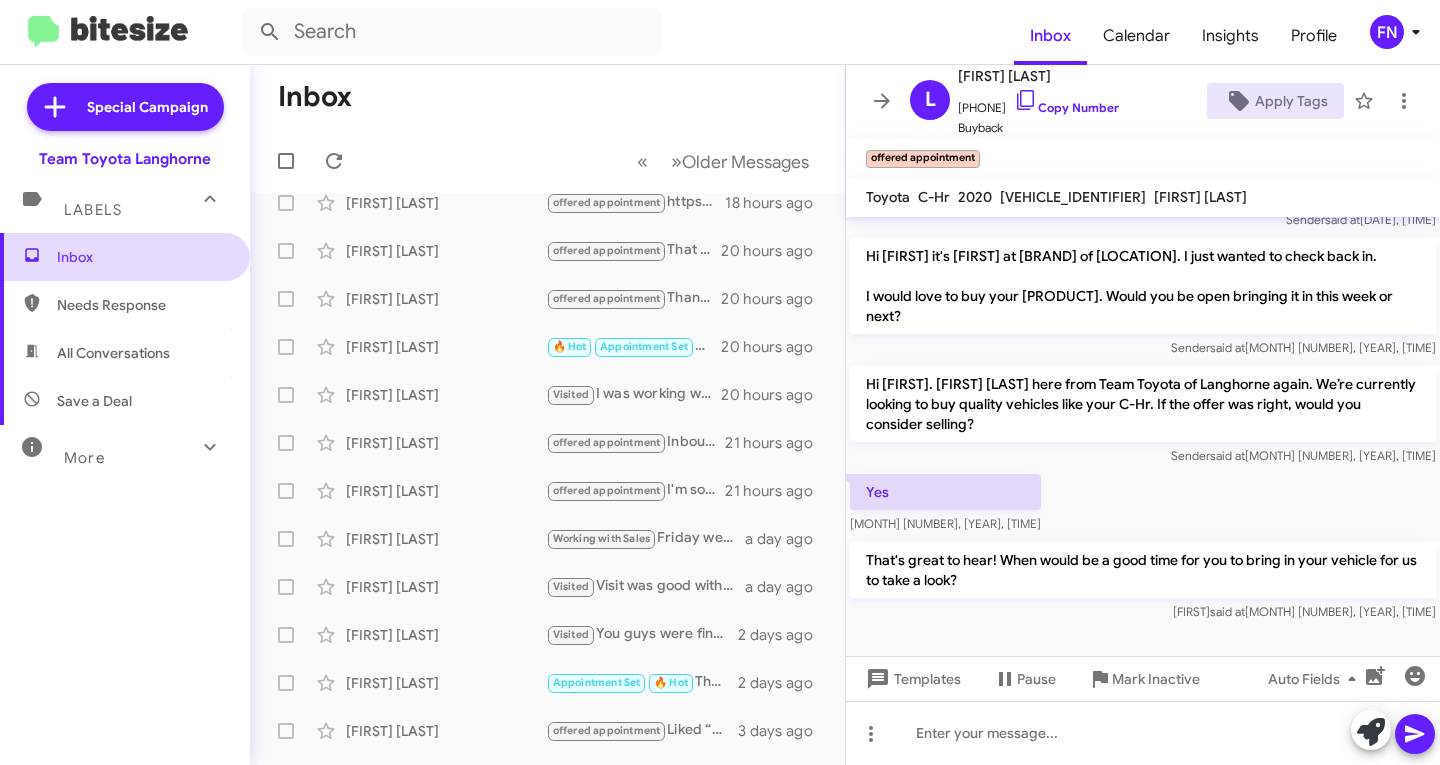 scroll, scrollTop: 0, scrollLeft: 0, axis: both 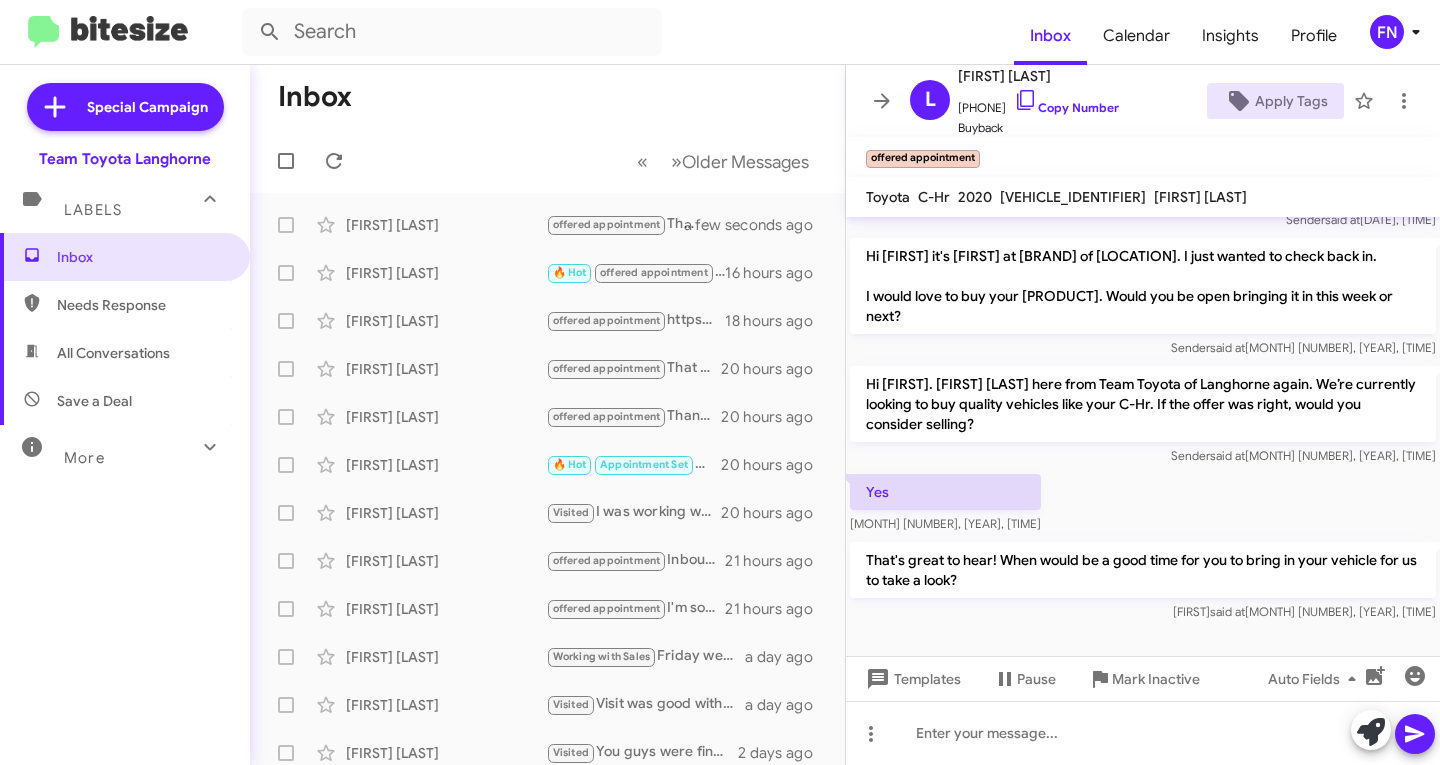 click on "All Conversations" at bounding box center [125, 353] 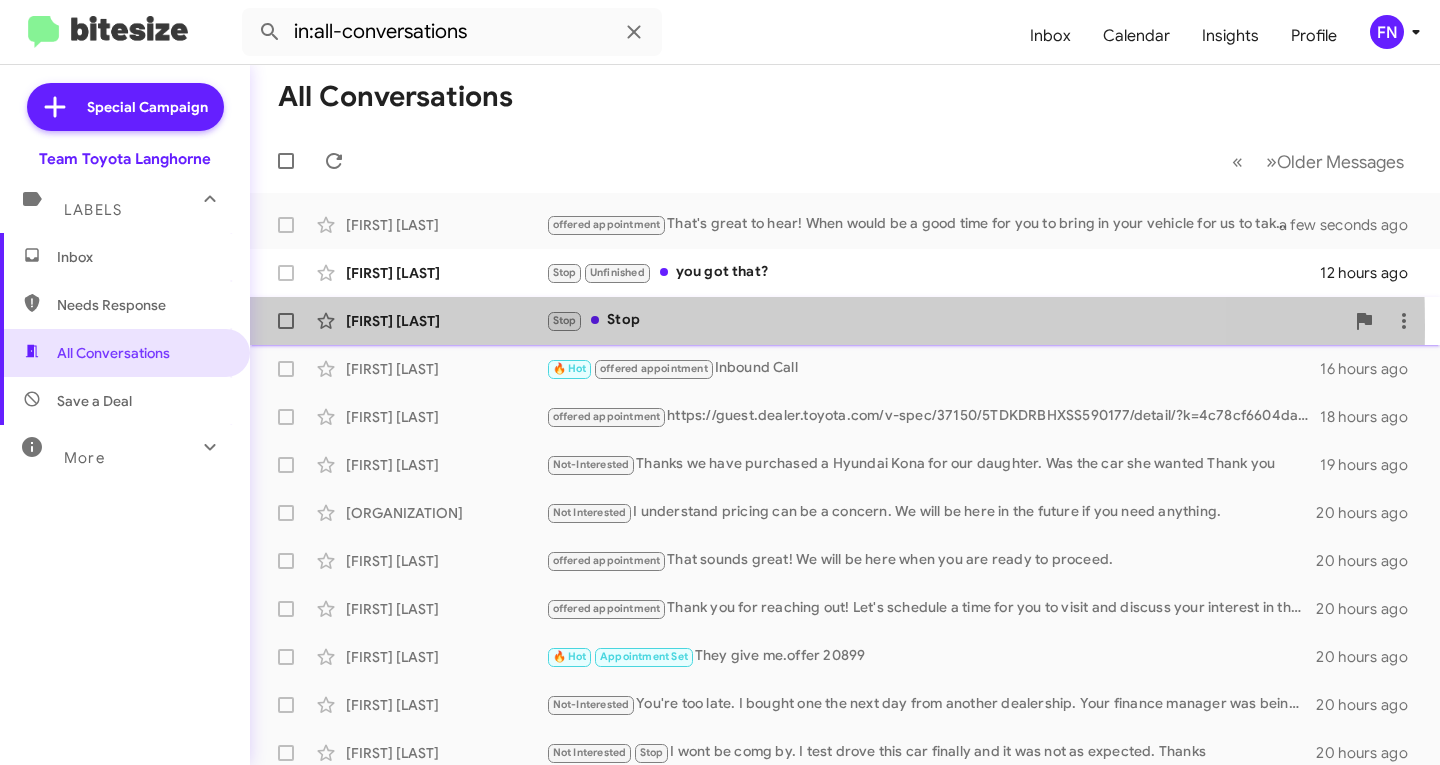 click on "[FIRST] [LAST]" 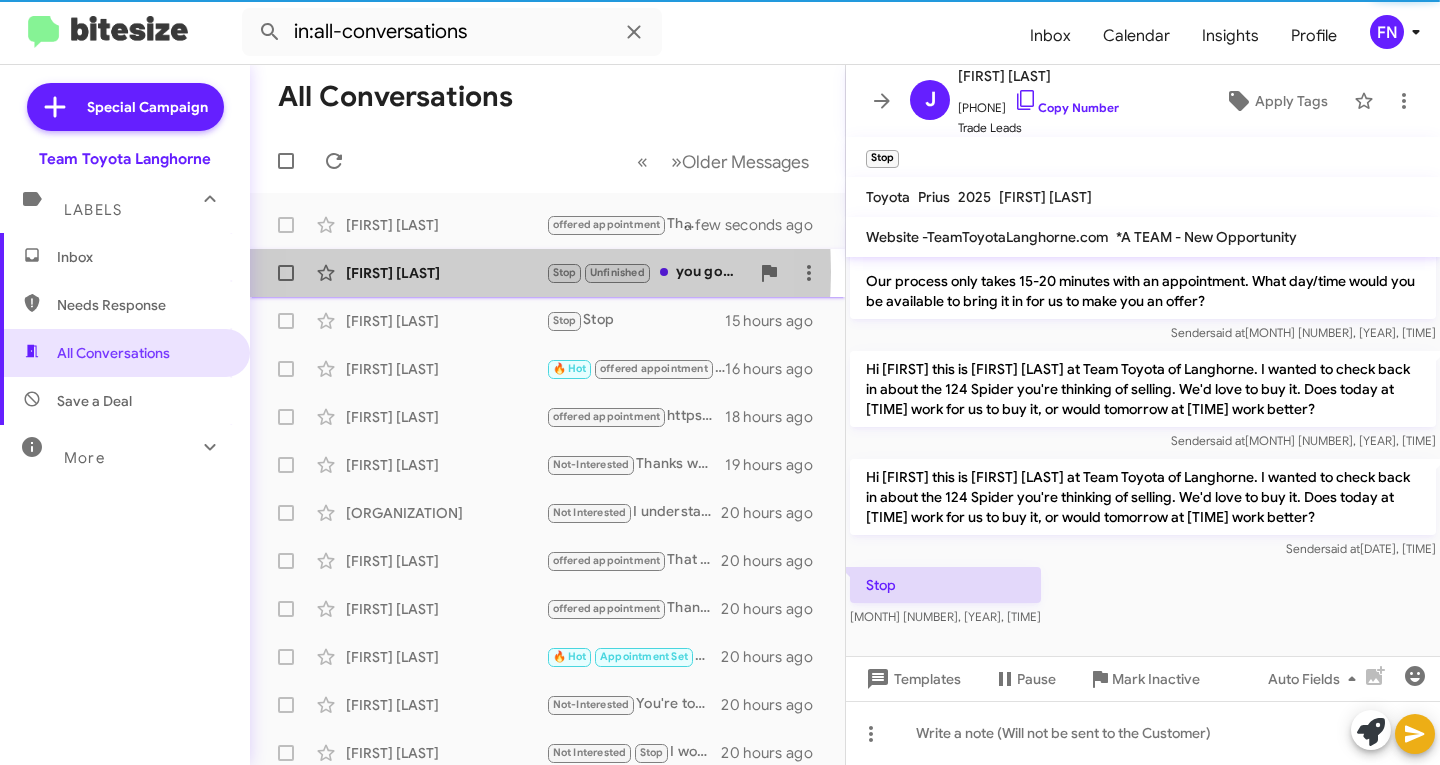 click on "[FIRST] [LAST]" 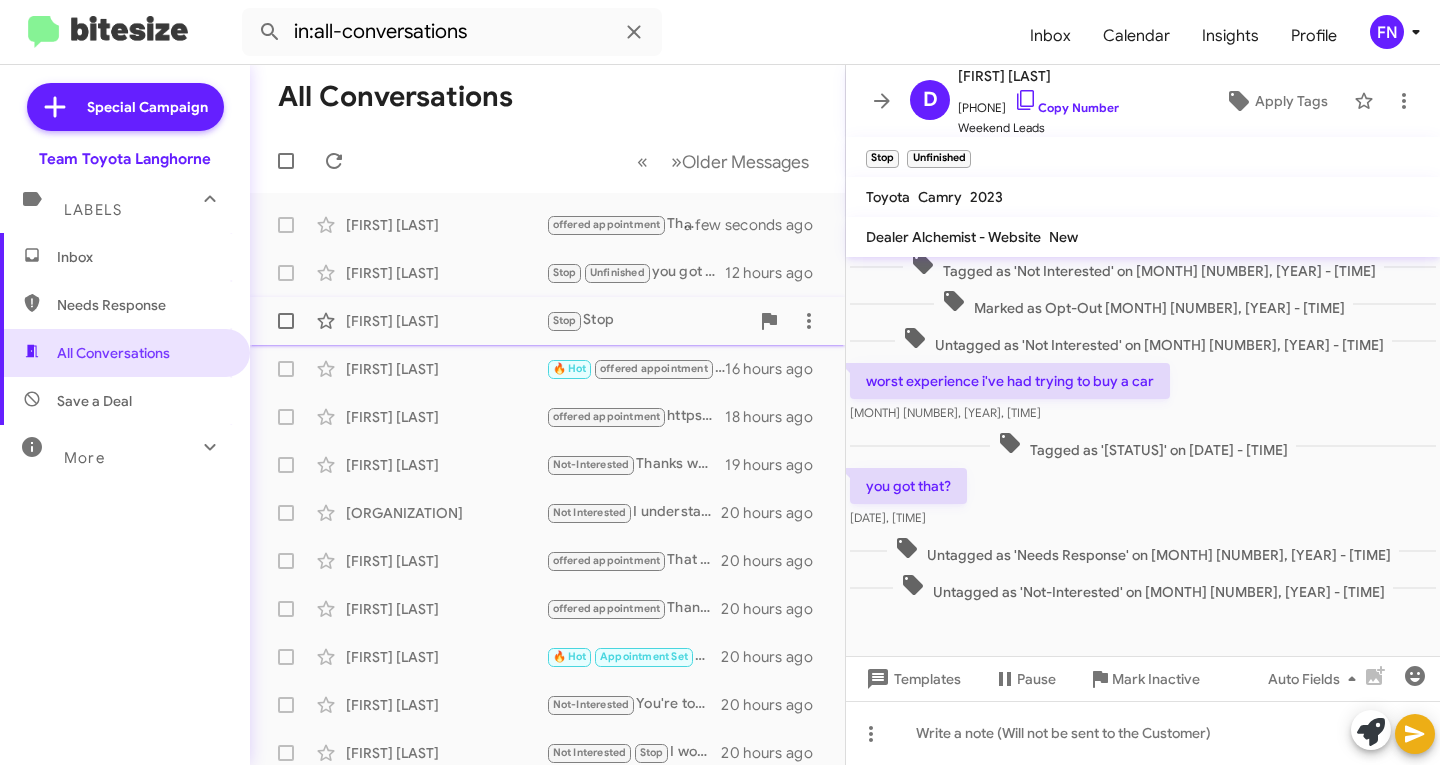 click on "[FIRST] [LAST]" 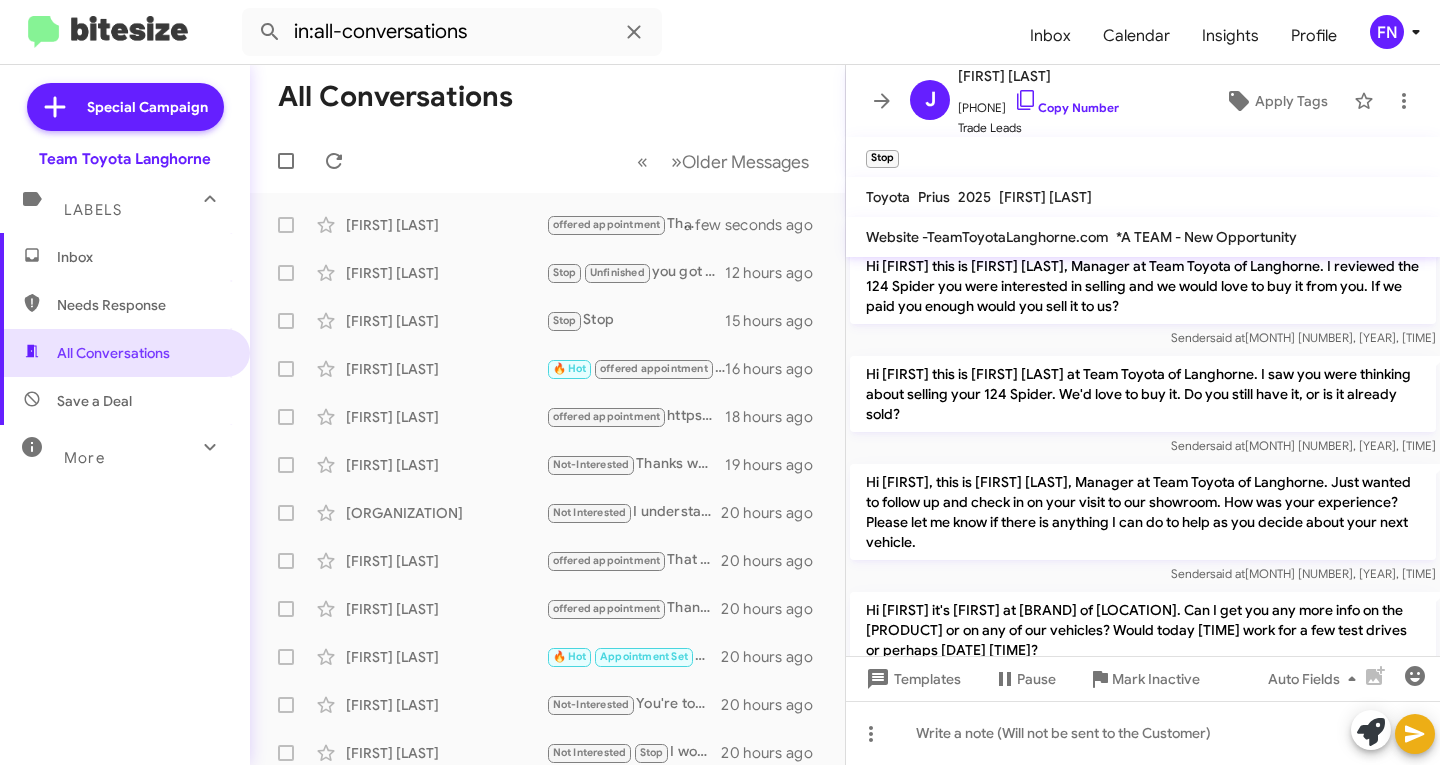 scroll, scrollTop: 0, scrollLeft: 0, axis: both 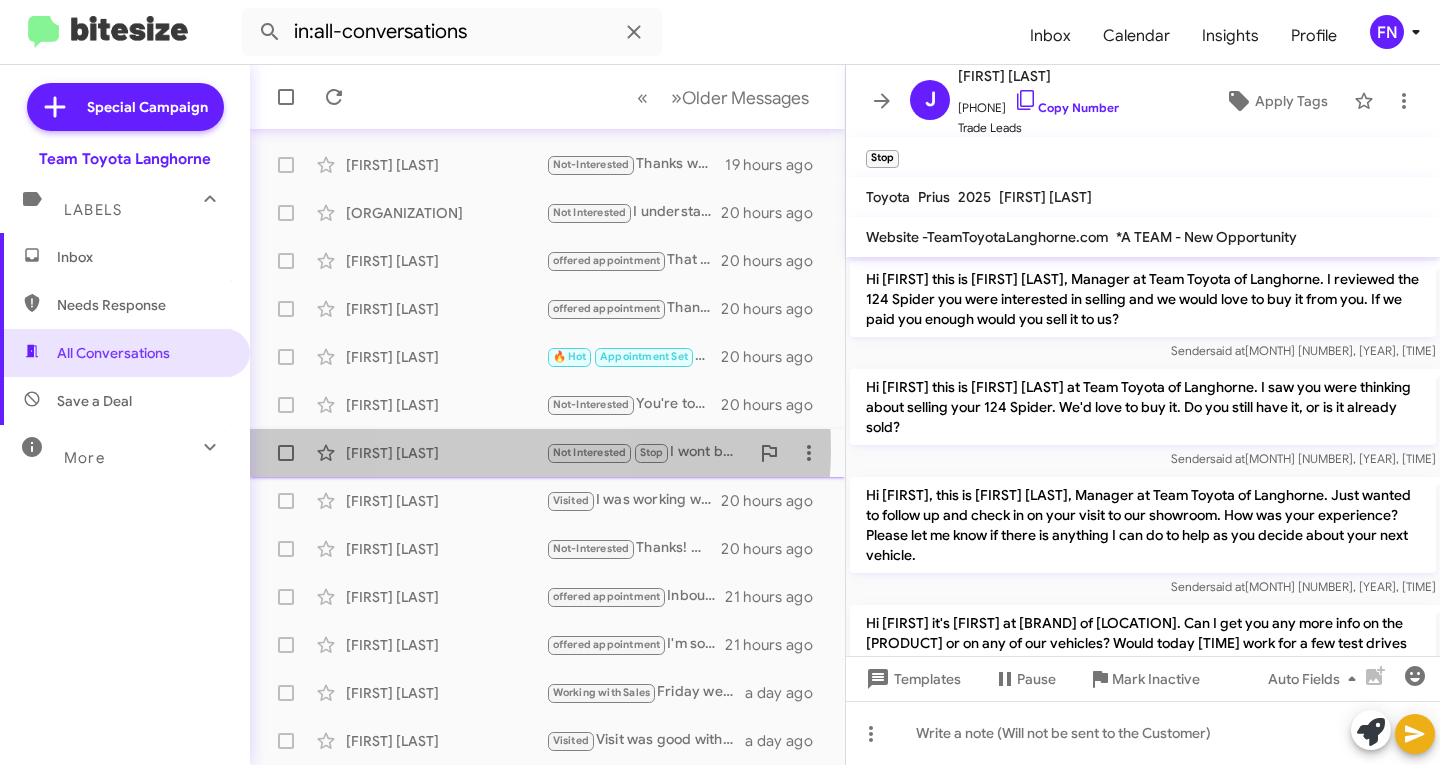click on "[FIRST] [LAST]" 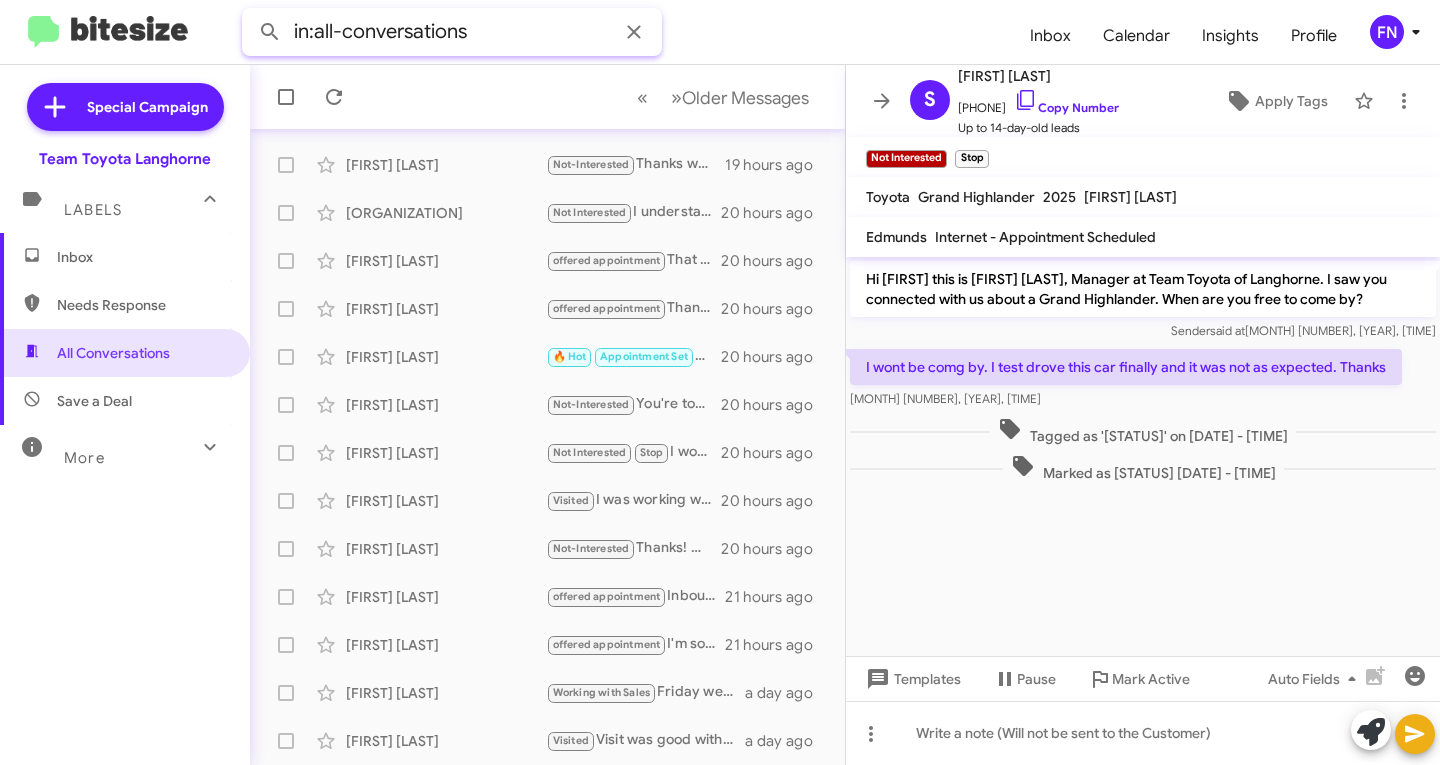 click on "in:all-conversations" 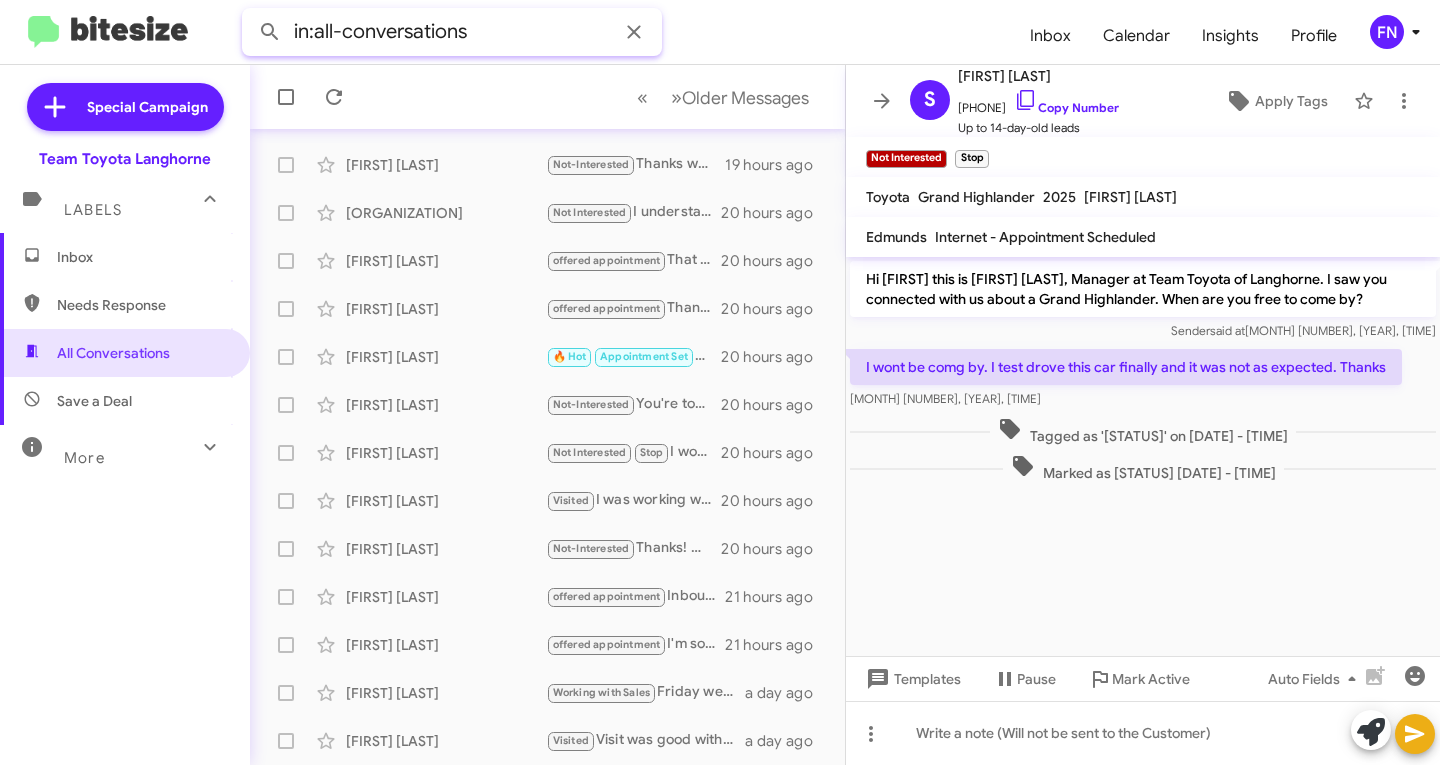 click on "in:all-conversations" 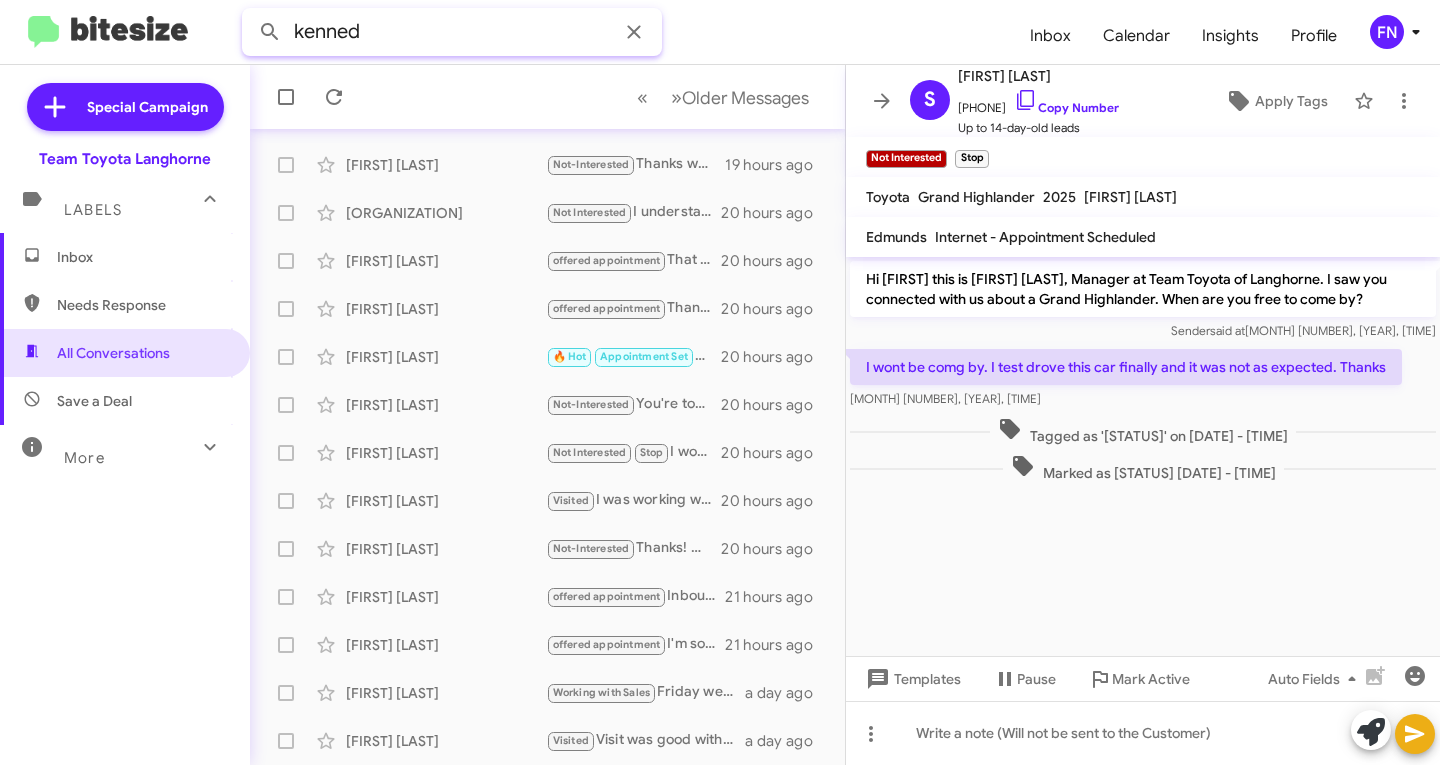 click 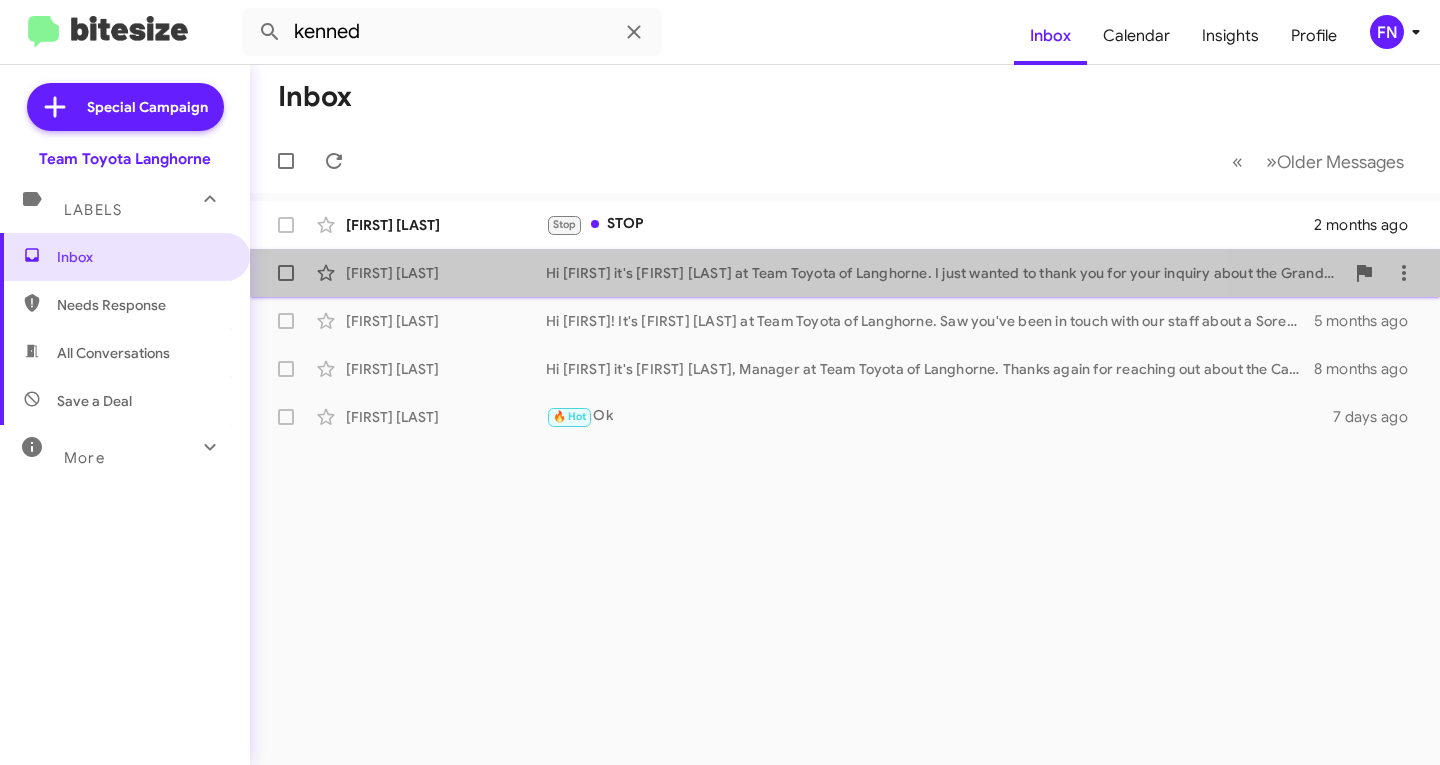click on "[FIRST] [LAST]" 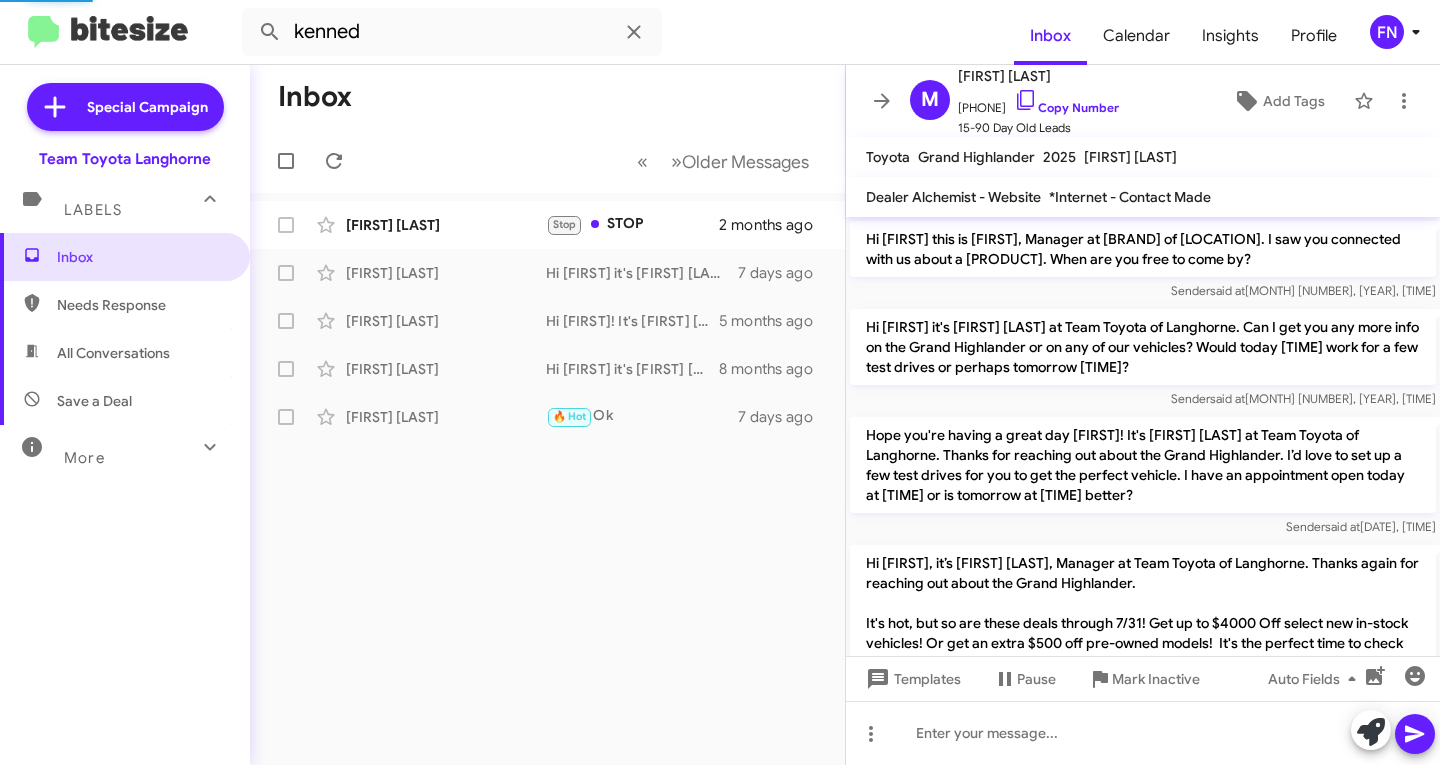 scroll, scrollTop: 286, scrollLeft: 0, axis: vertical 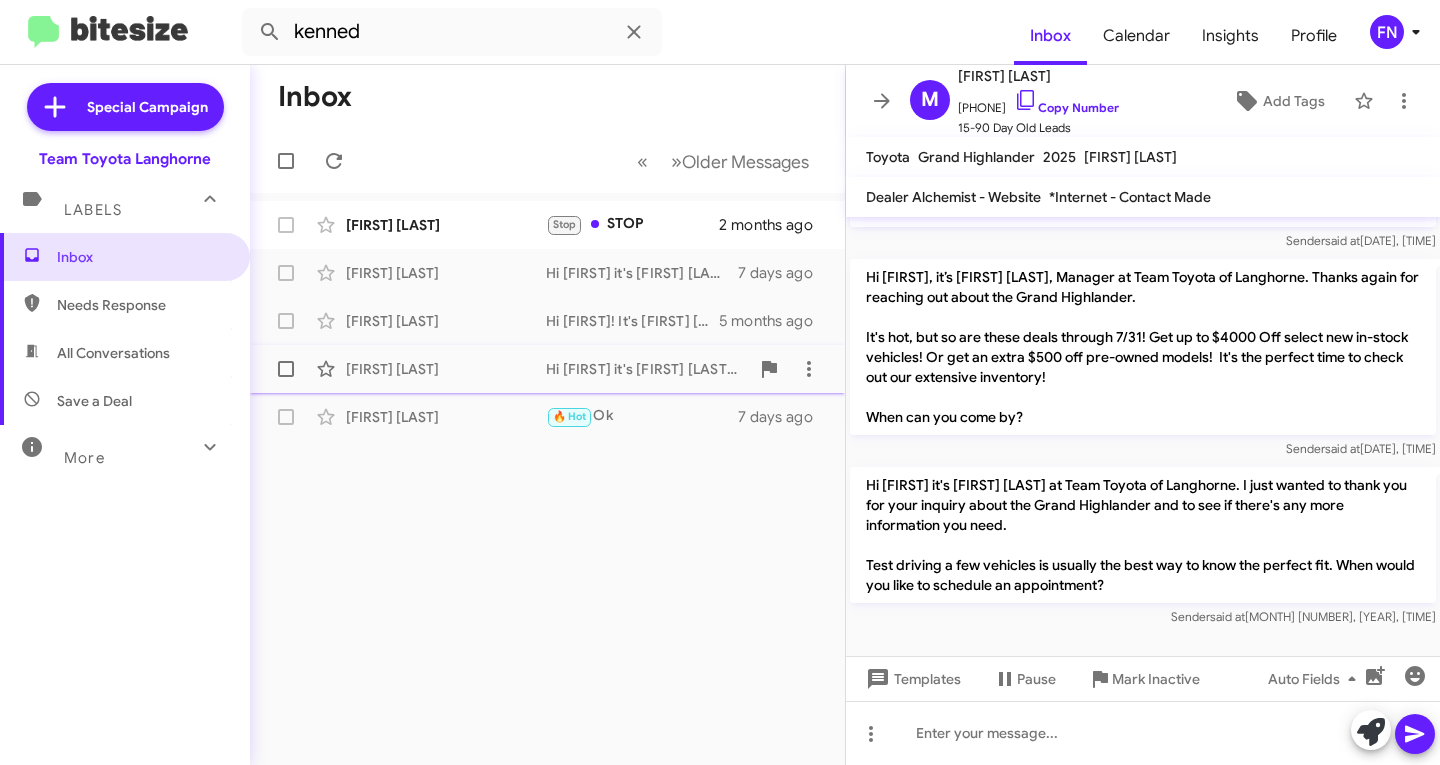 click on "[FIRST] [LAST] Hi [FIRST] it's [FIRST] [LAST], Manager at Team Toyota of Langhorne. Thanks again for reaching out about the Camry Hybrid.
It's not too late to take advantage of our 12 Days of Giftmas! Make a deal and pick a present from under our tree to save up to $1000, or receive some holiday cheer with a Stanley Cup, Solo Stove, Apple Airpods, and More! This offer expires 12/24 and appointments are filling quickly!
When can you come by to pick a gift?   [TIME] ago" 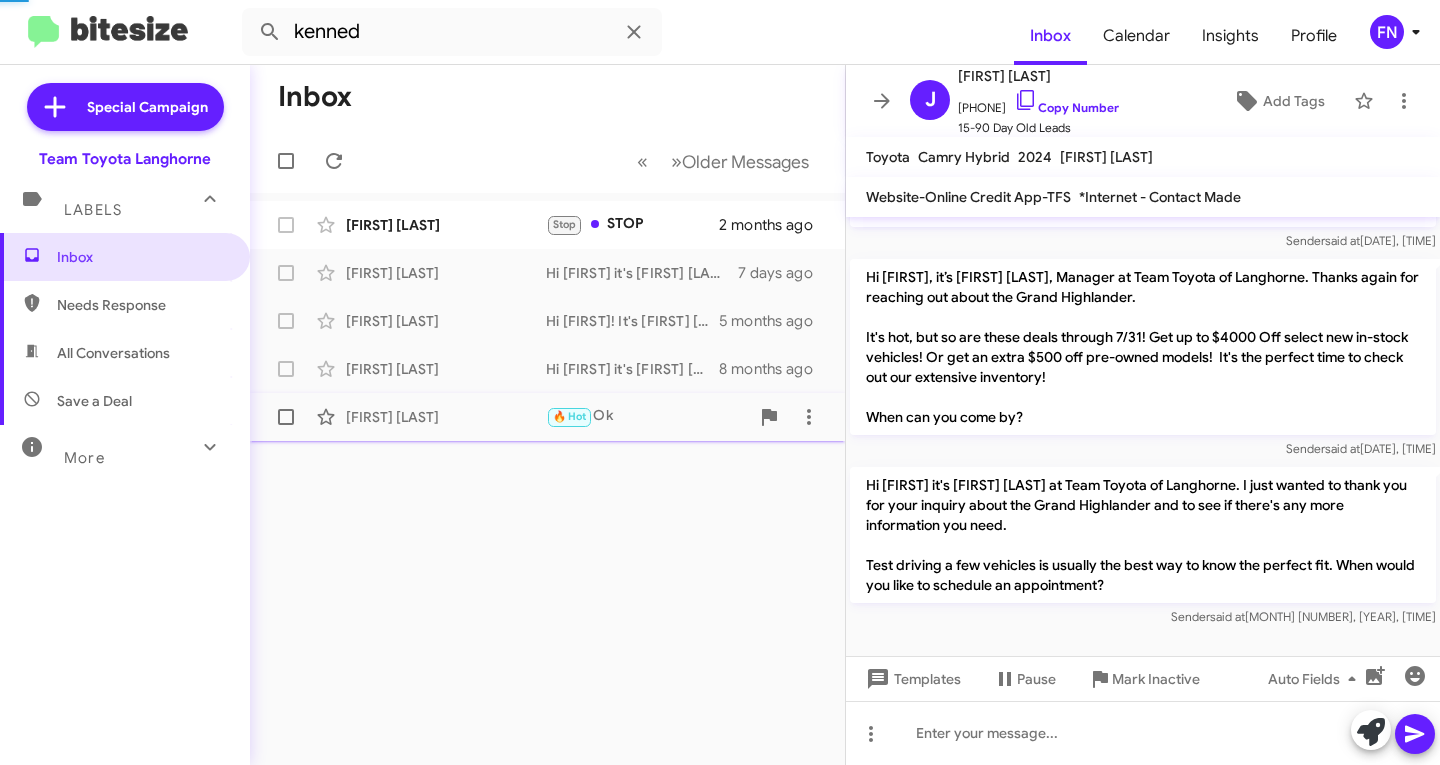 scroll, scrollTop: 0, scrollLeft: 0, axis: both 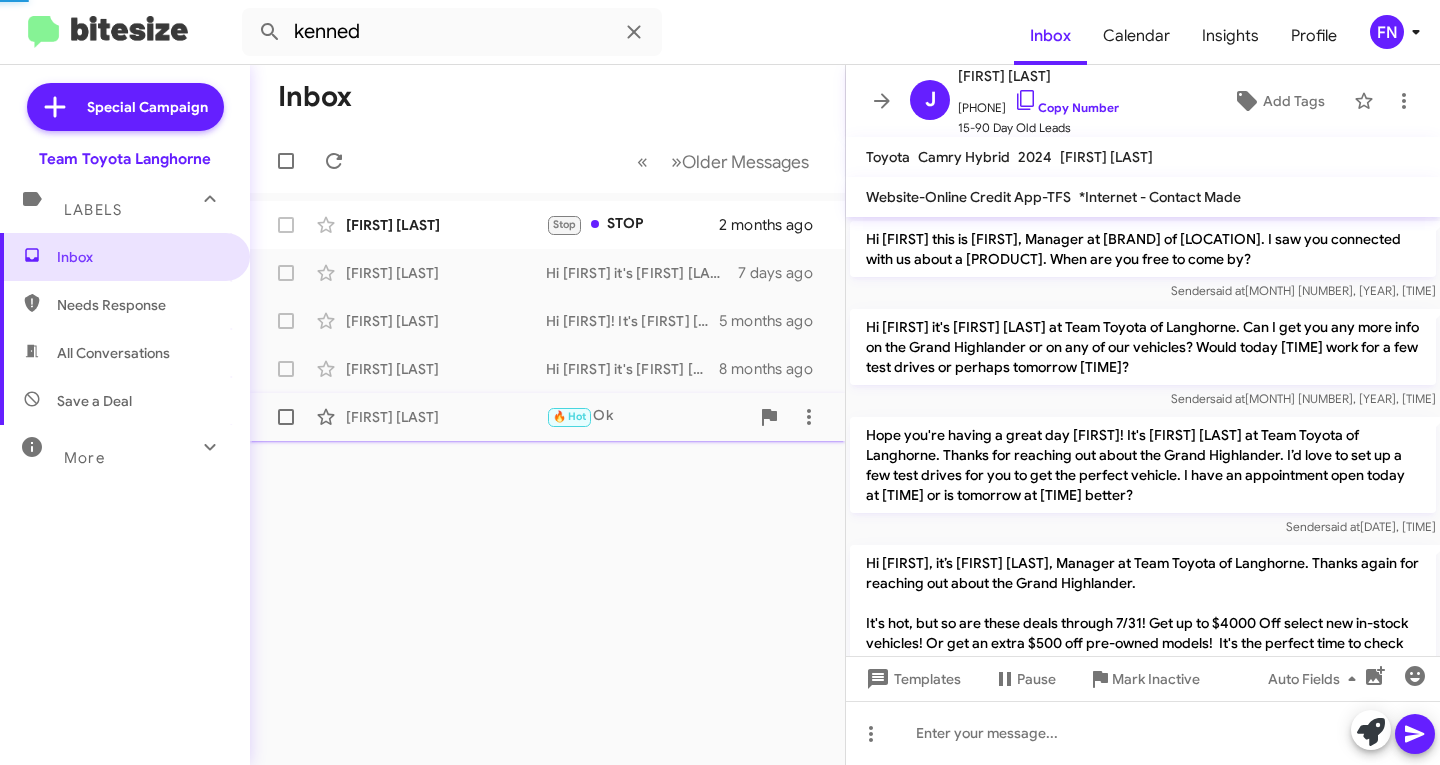 click on "[FIRST] [LAST]" 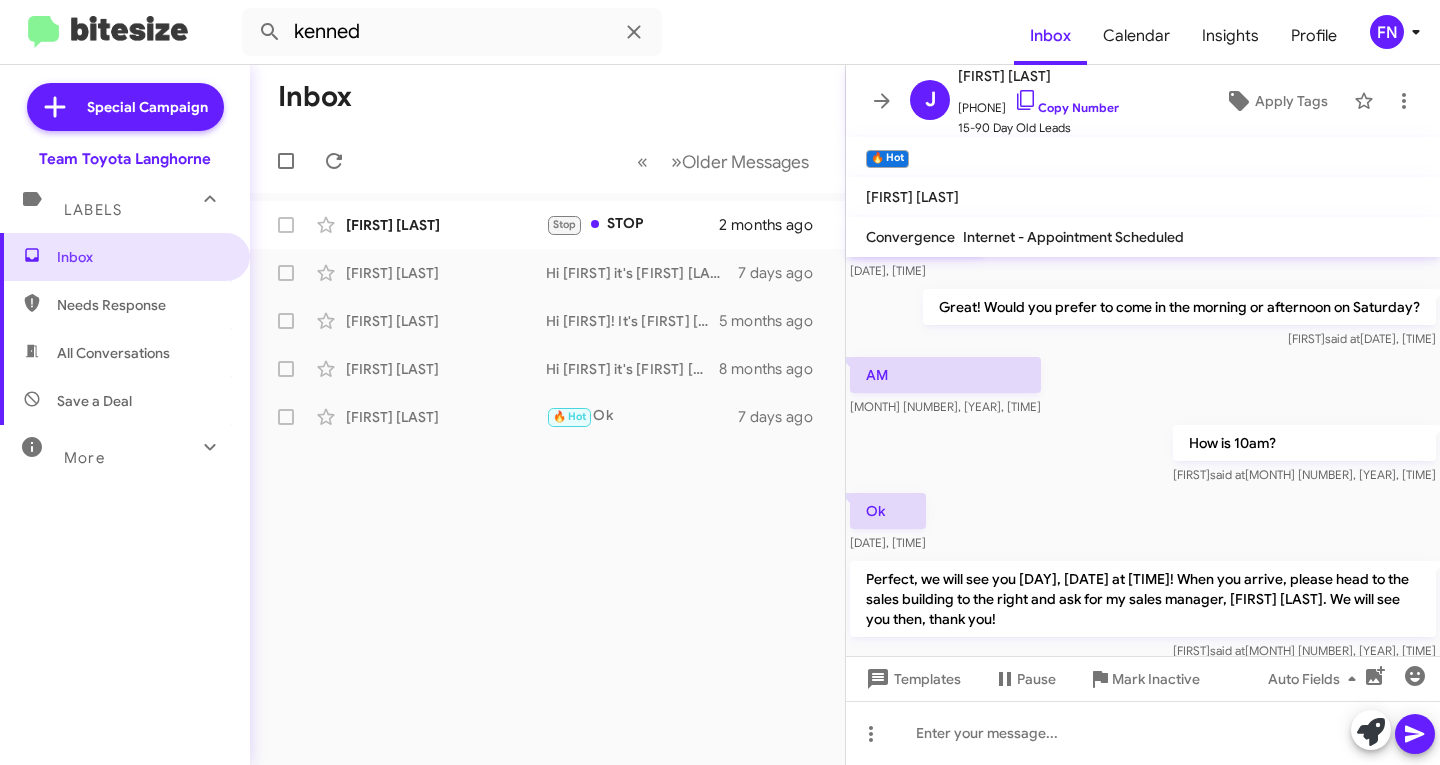 scroll, scrollTop: 996, scrollLeft: 0, axis: vertical 